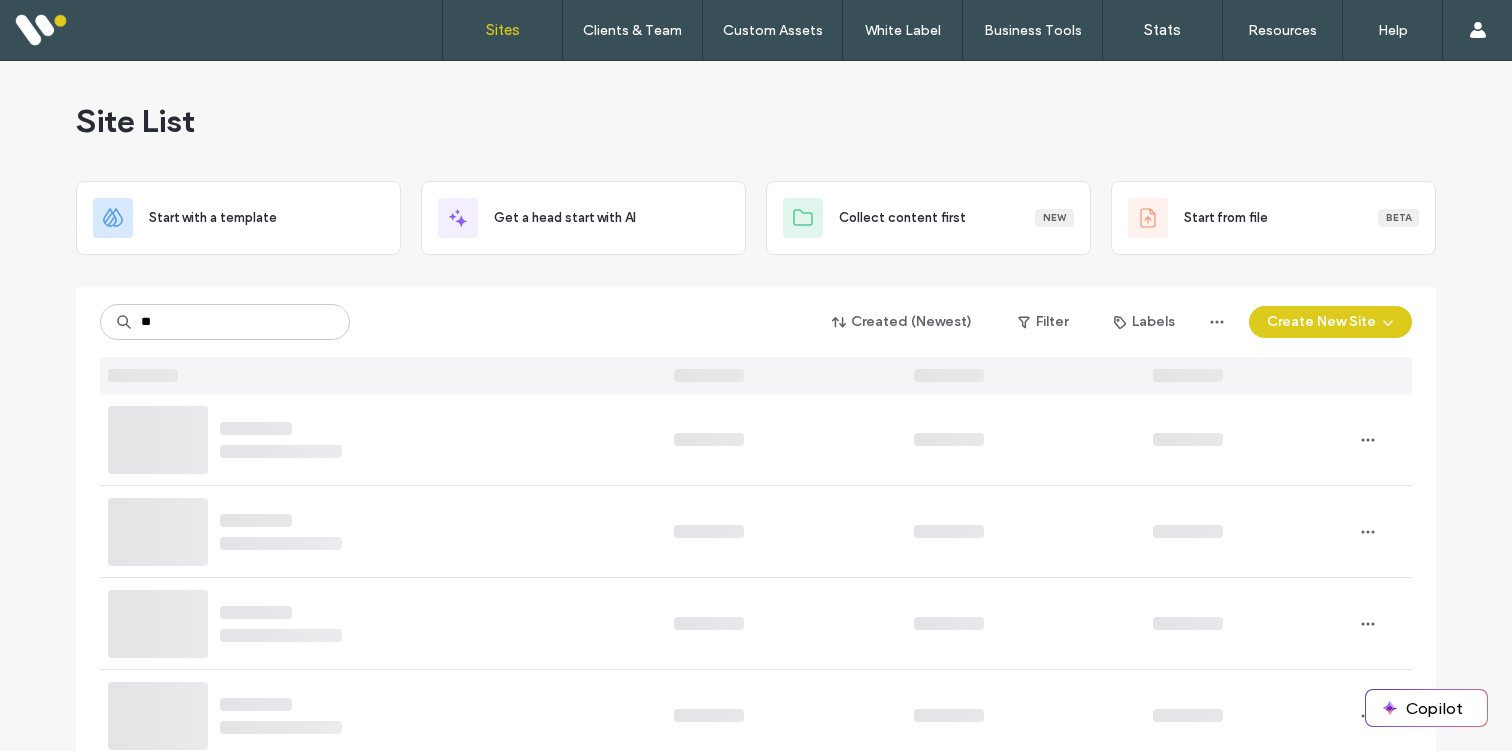 scroll, scrollTop: 0, scrollLeft: 0, axis: both 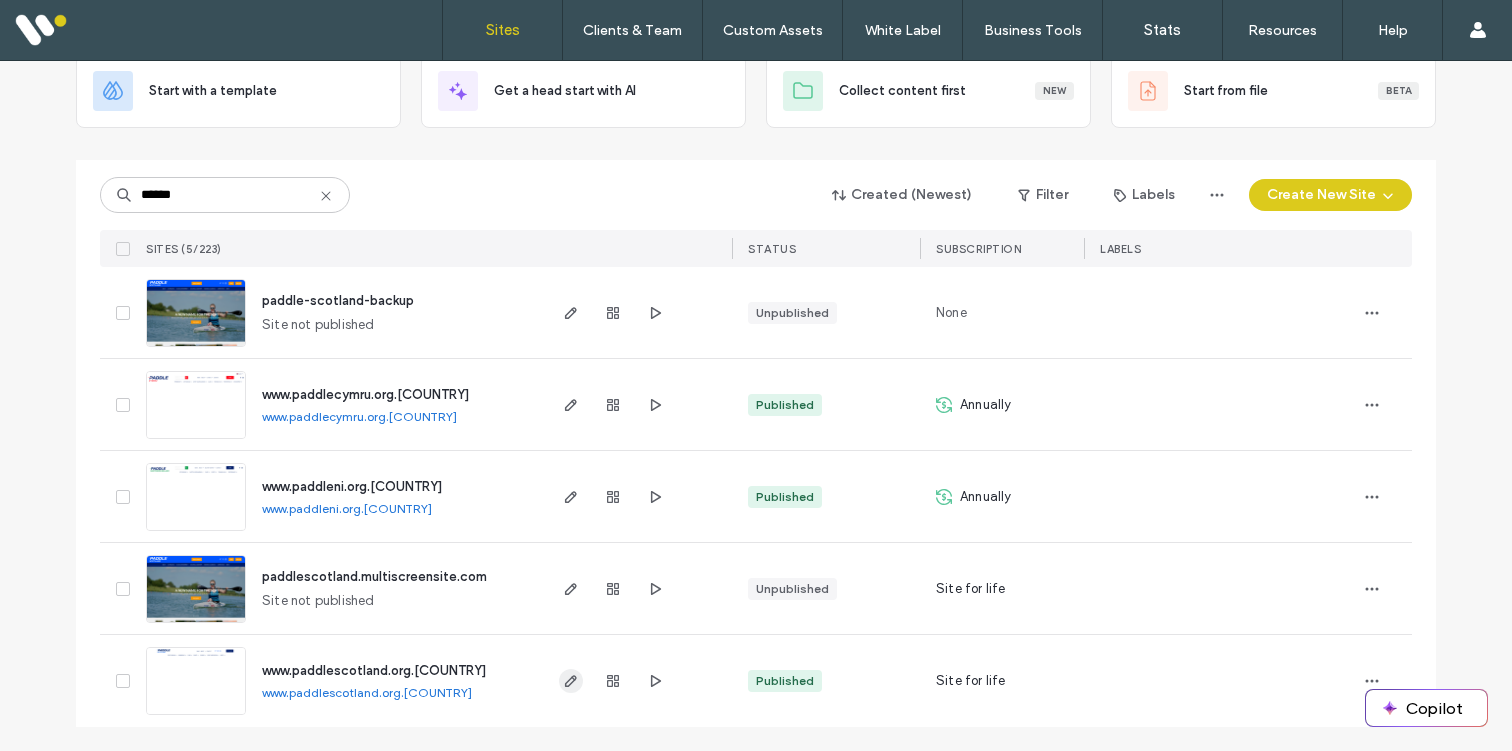 type on "******" 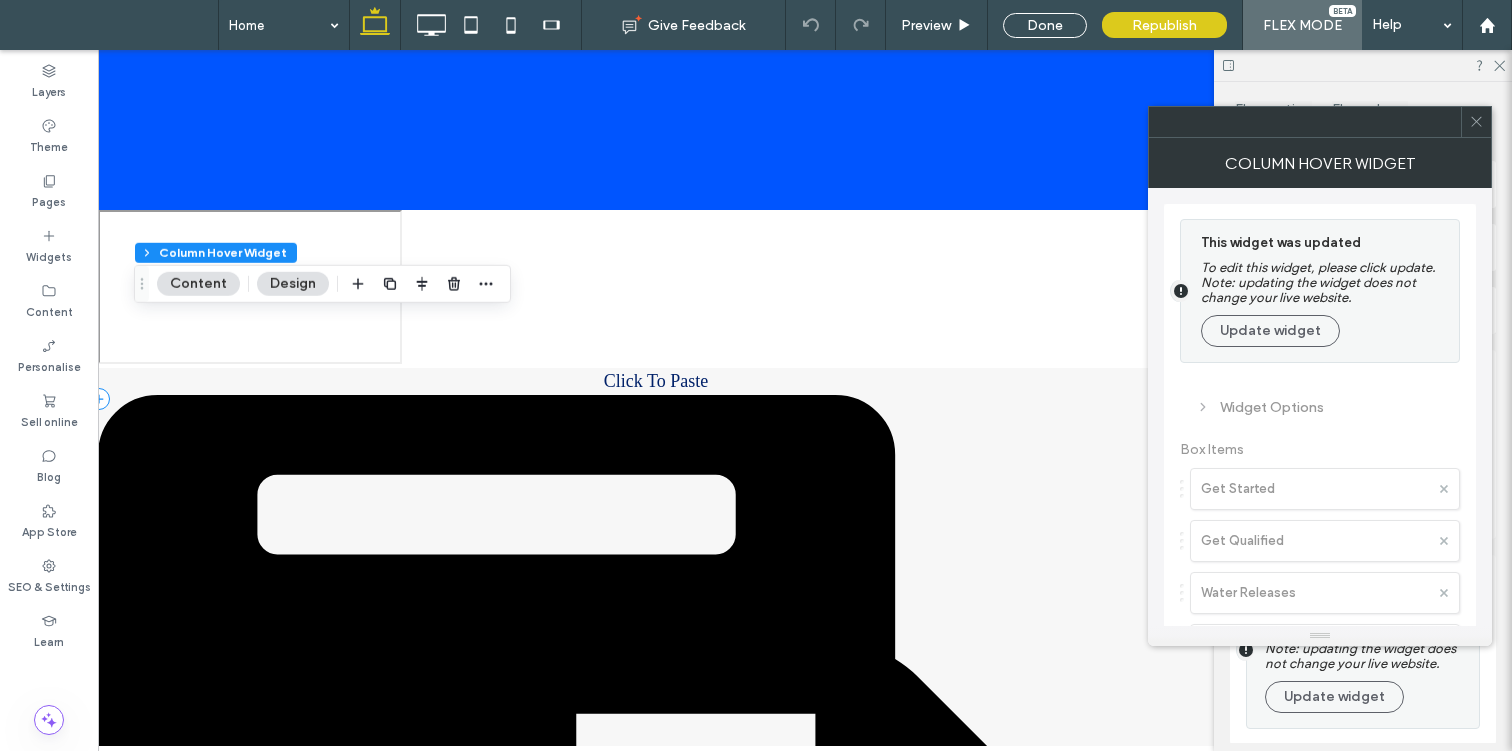 scroll, scrollTop: 206, scrollLeft: 0, axis: vertical 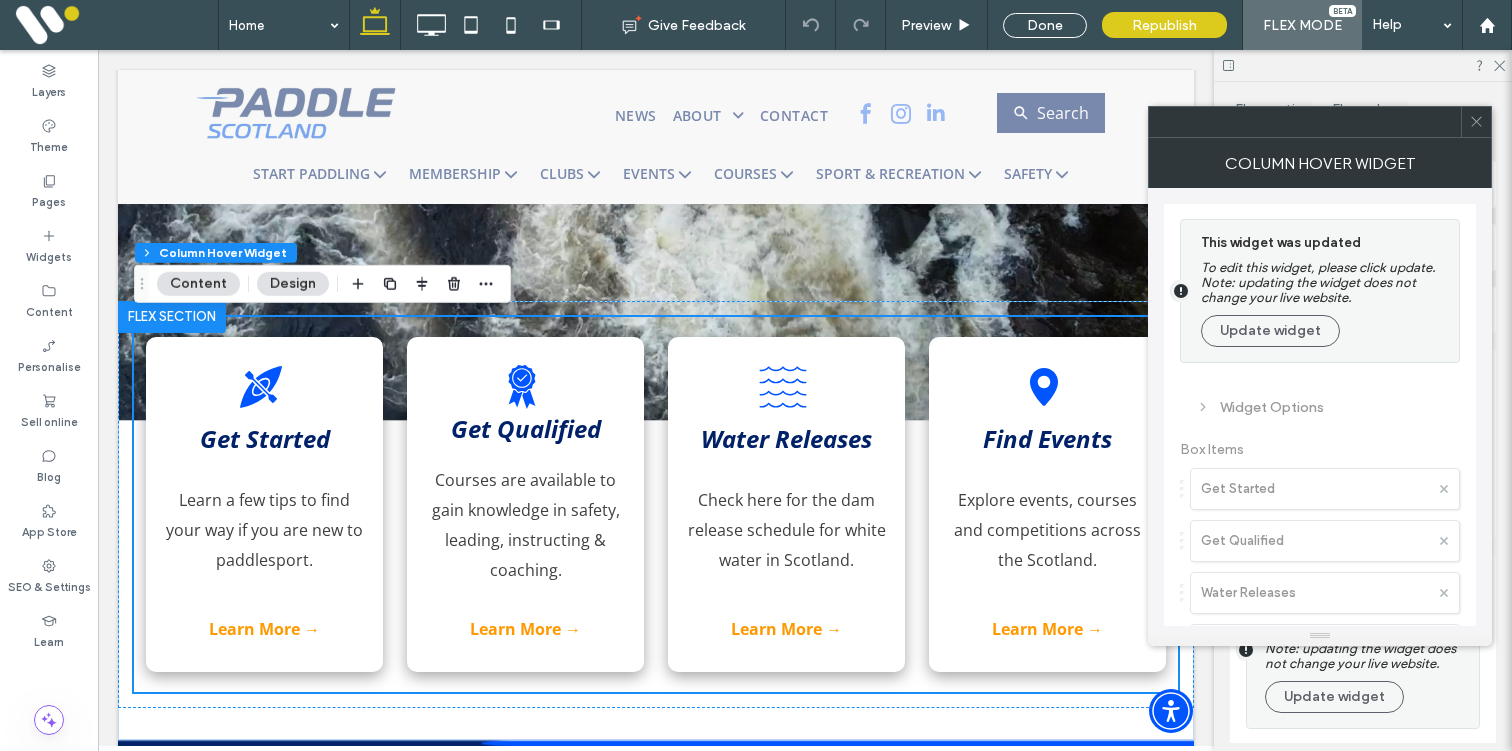 click 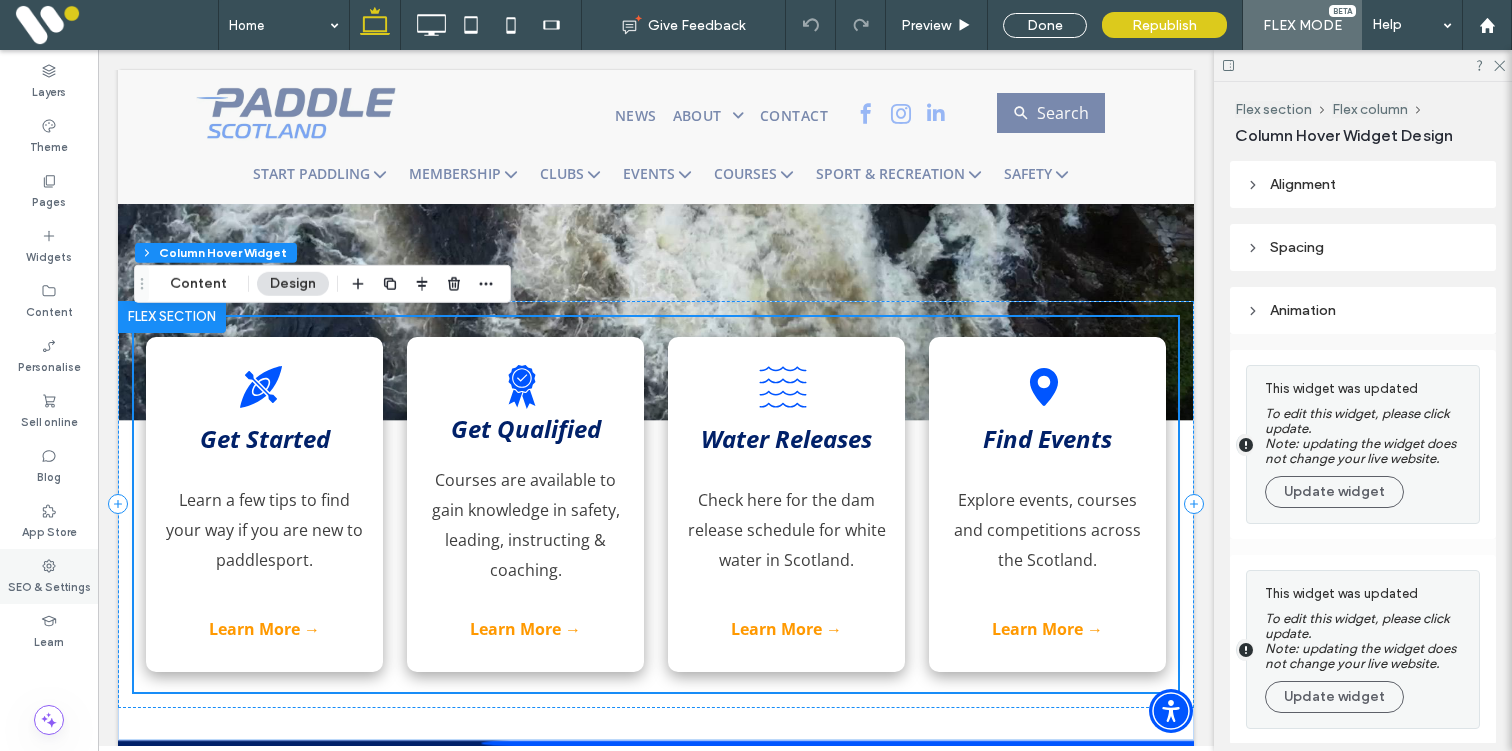 click on "SEO & Settings" at bounding box center (49, 585) 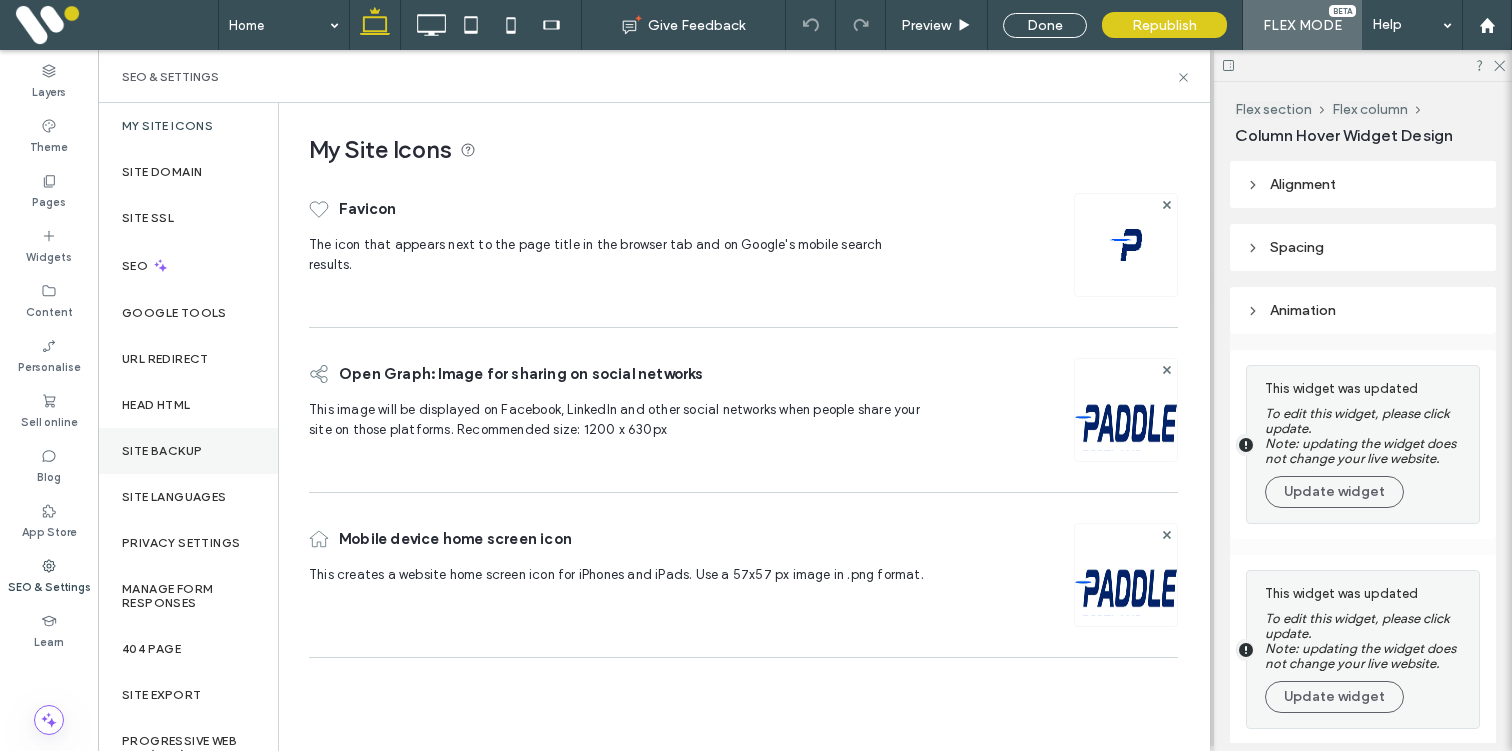 click on "Site backup" at bounding box center [162, 451] 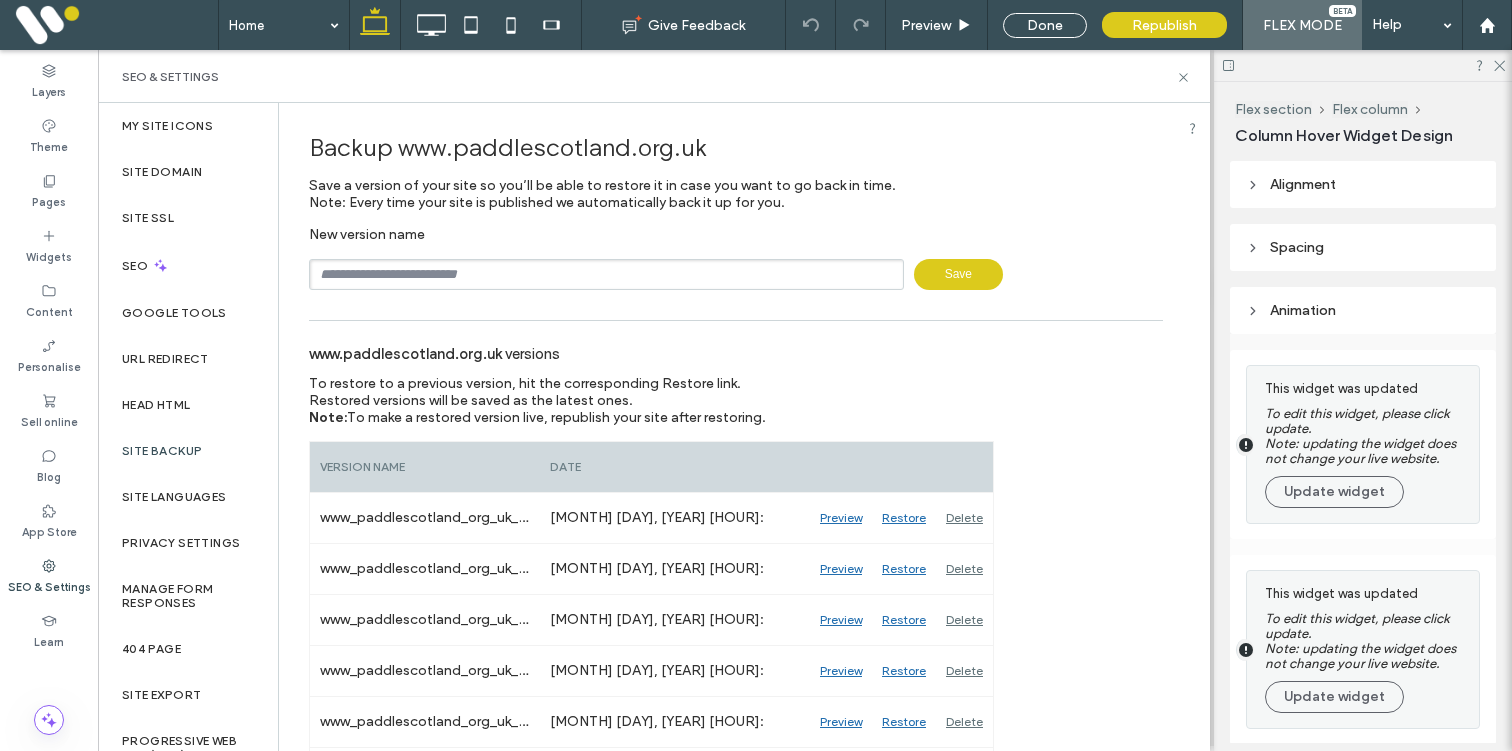 click at bounding box center (606, 274) 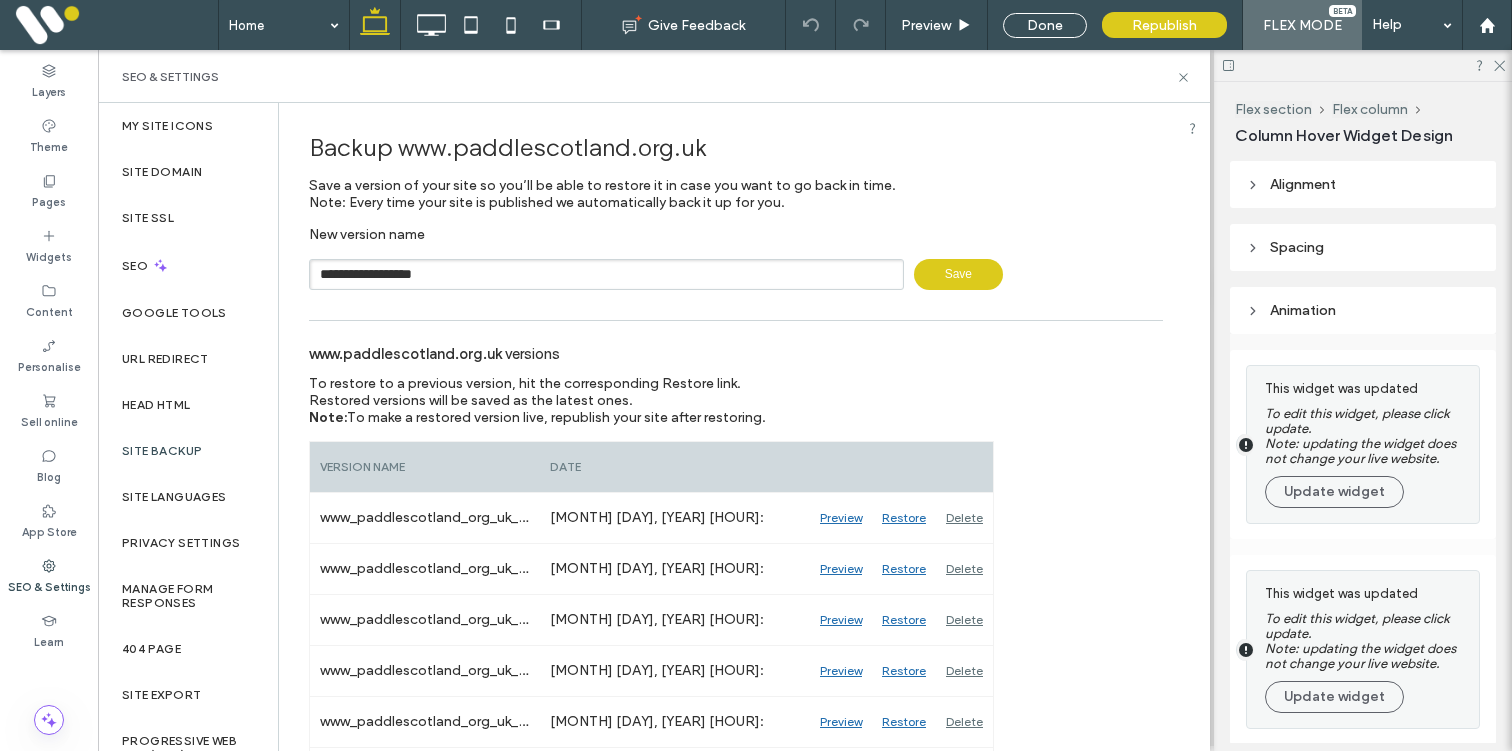 type on "**********" 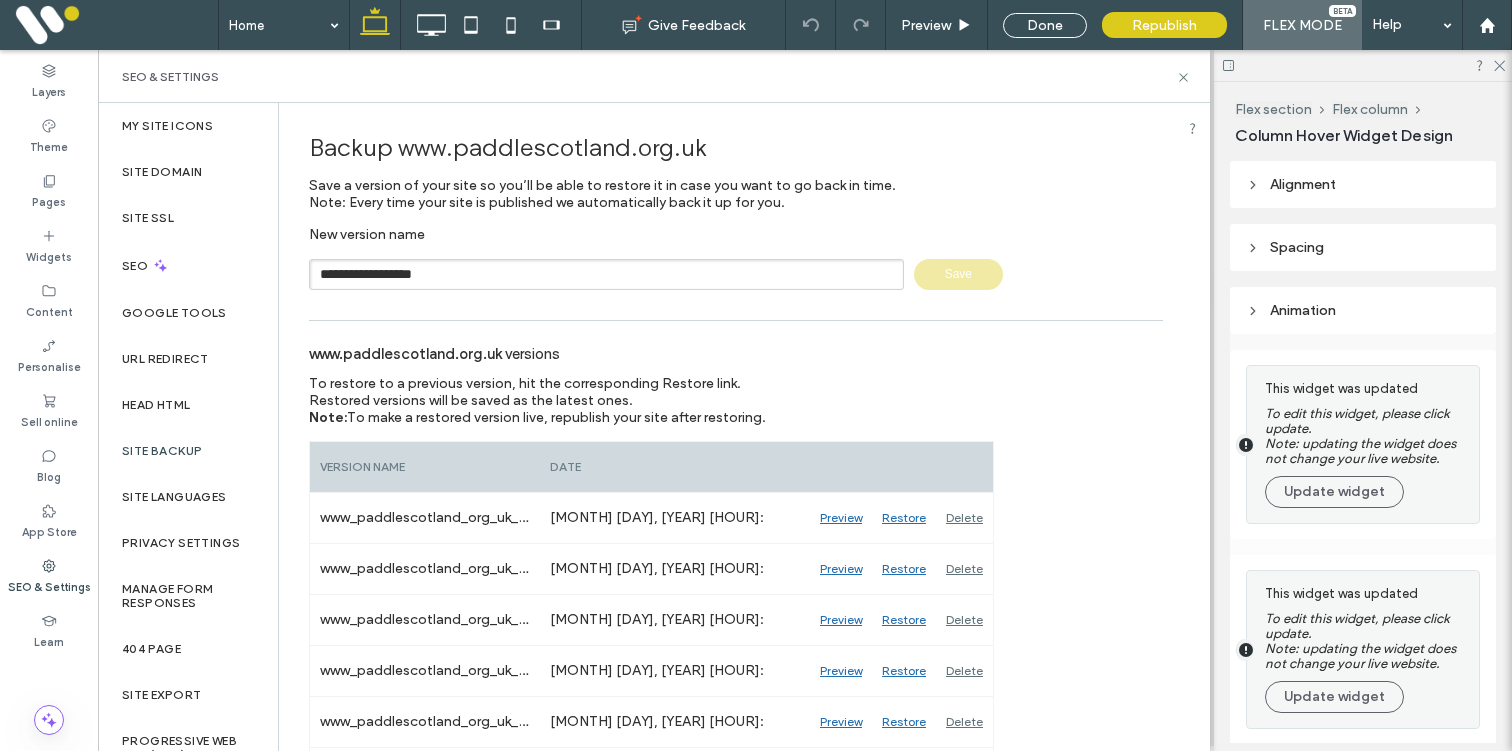 type 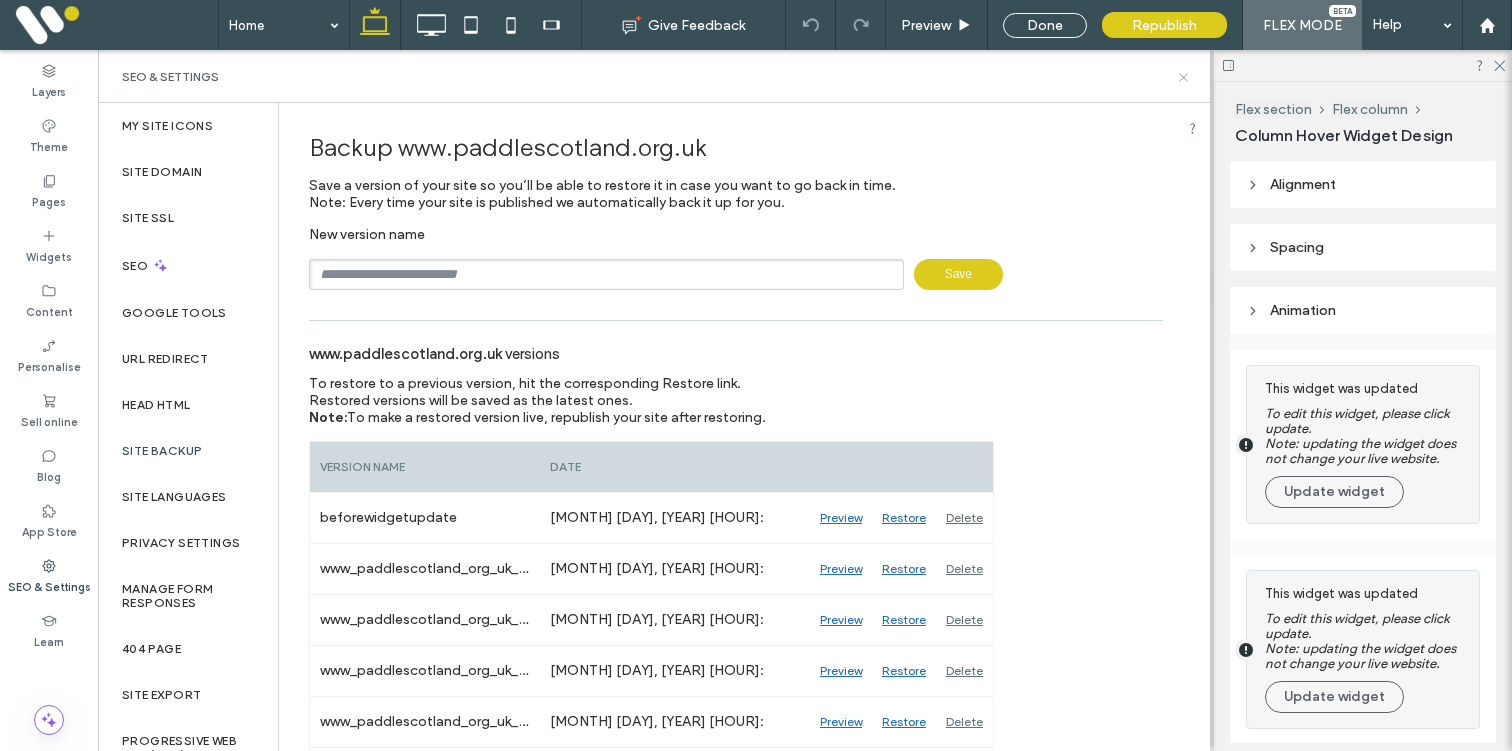 click 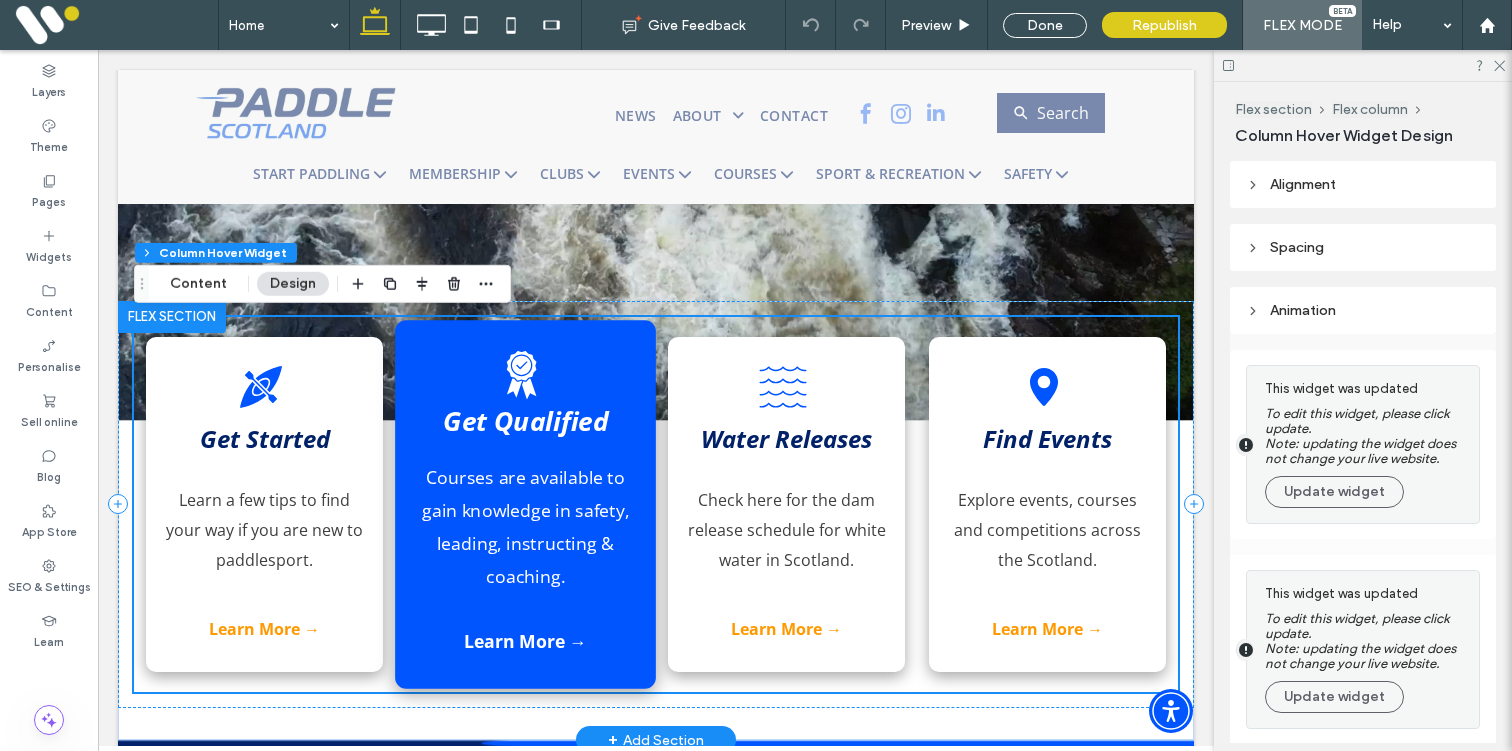 click on "Courses are available to gain knowledge in safety, leading, instructing & coaching." at bounding box center [526, 527] 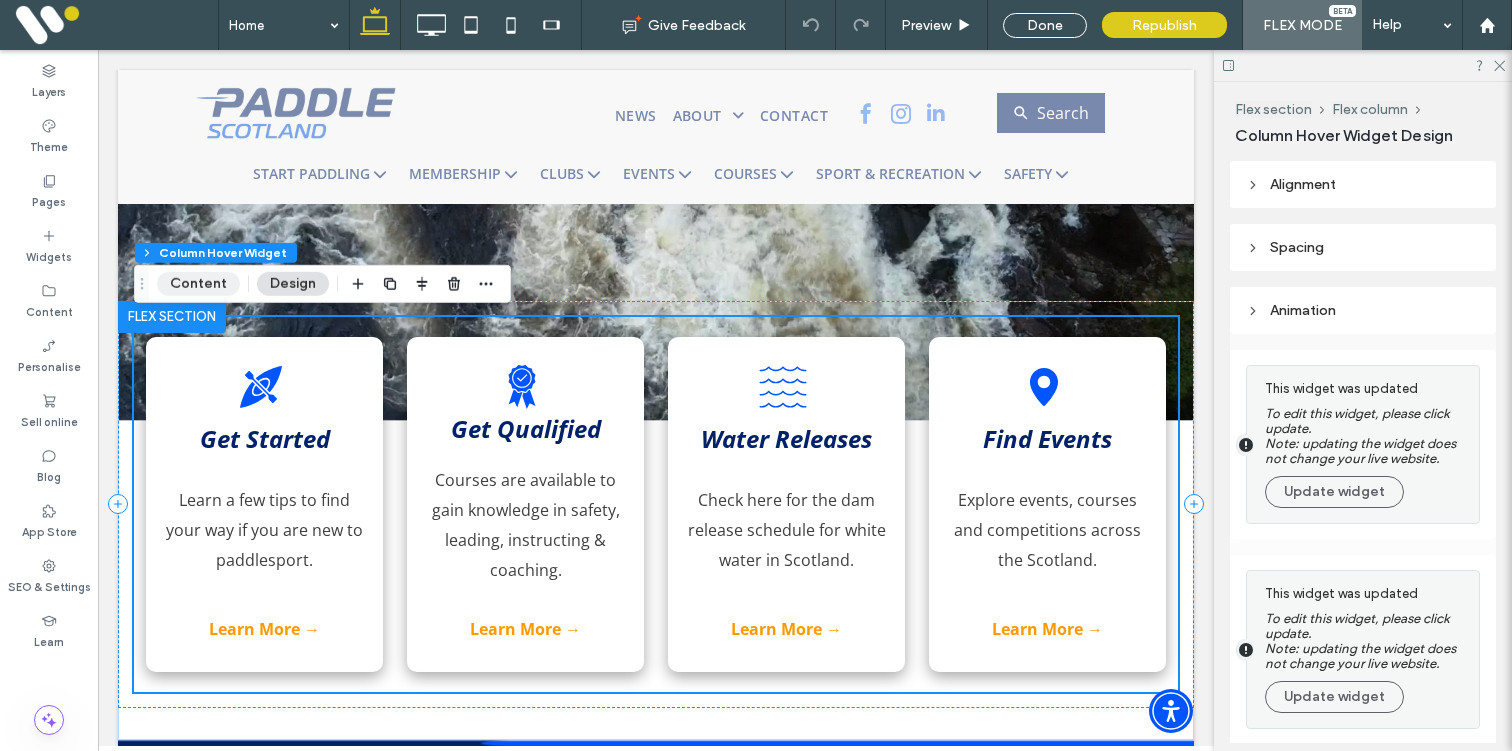 click on "Content" at bounding box center (198, 284) 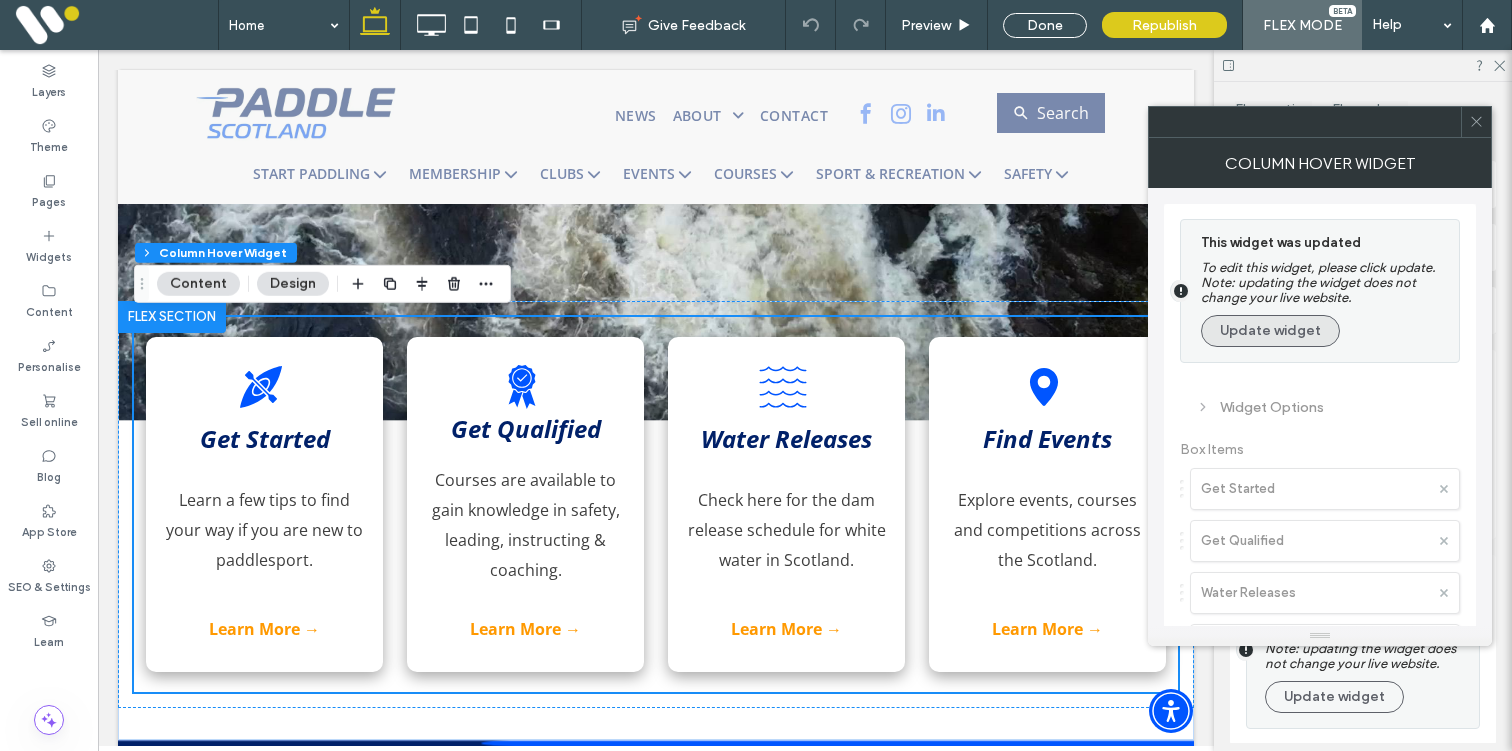 click on "Update widget" at bounding box center [1270, 331] 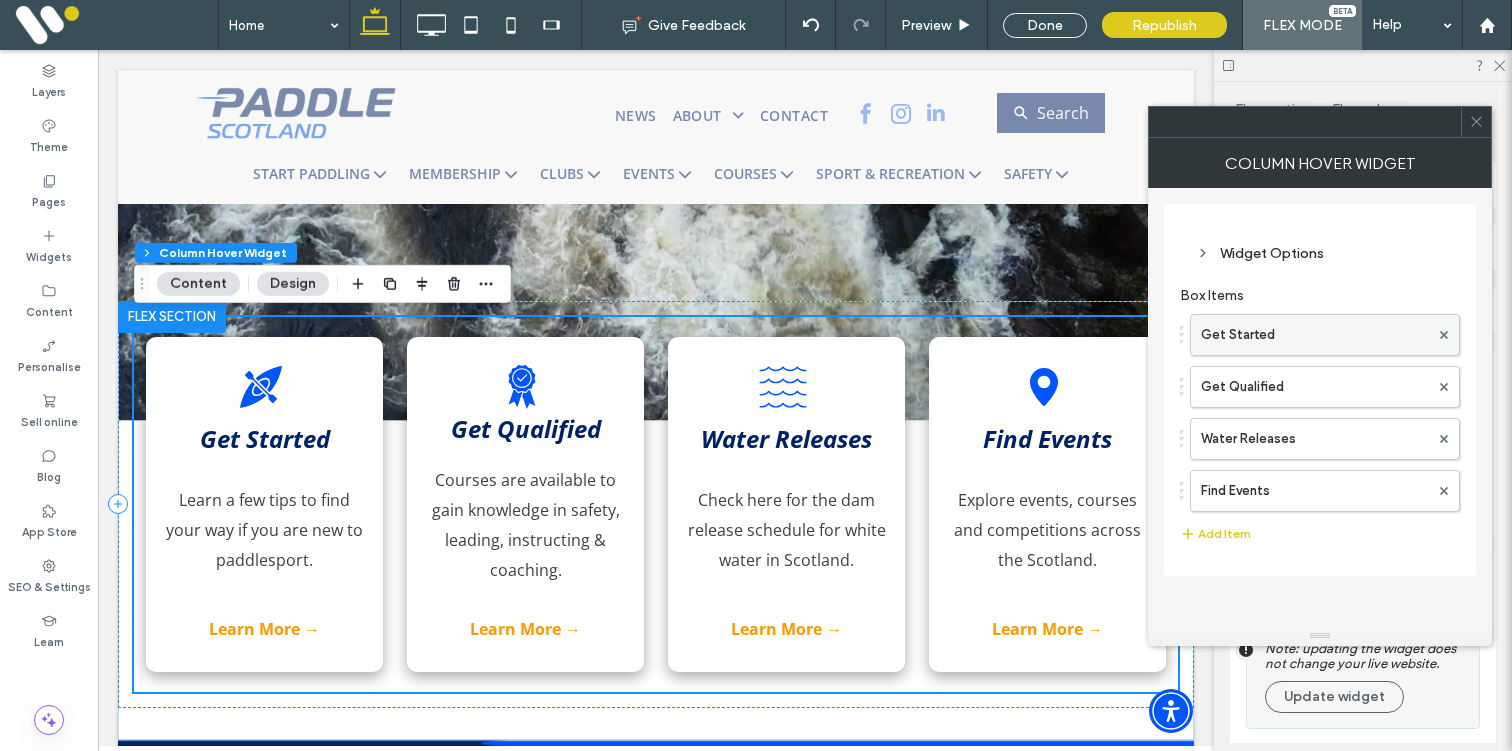 click on "Get Started" at bounding box center [1315, 335] 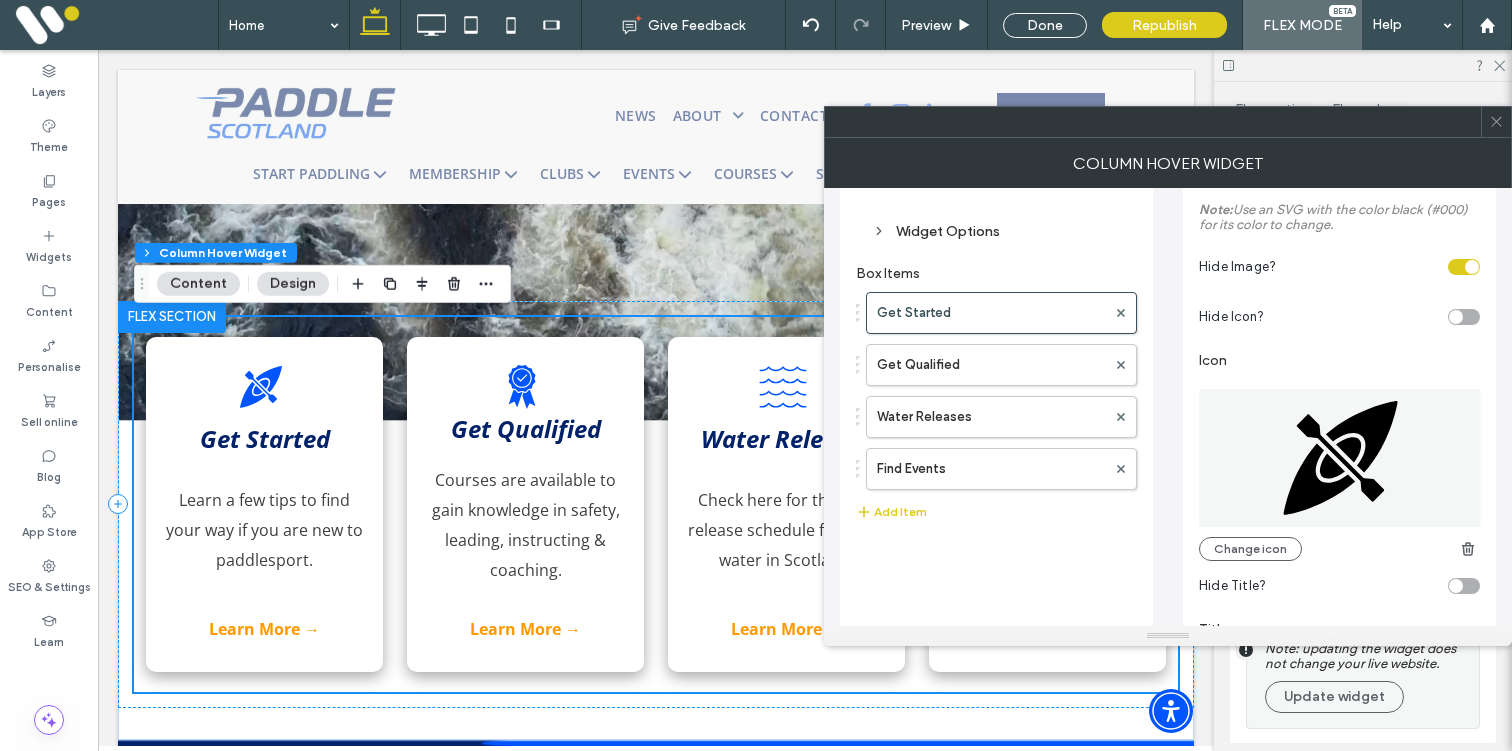 scroll, scrollTop: 0, scrollLeft: 0, axis: both 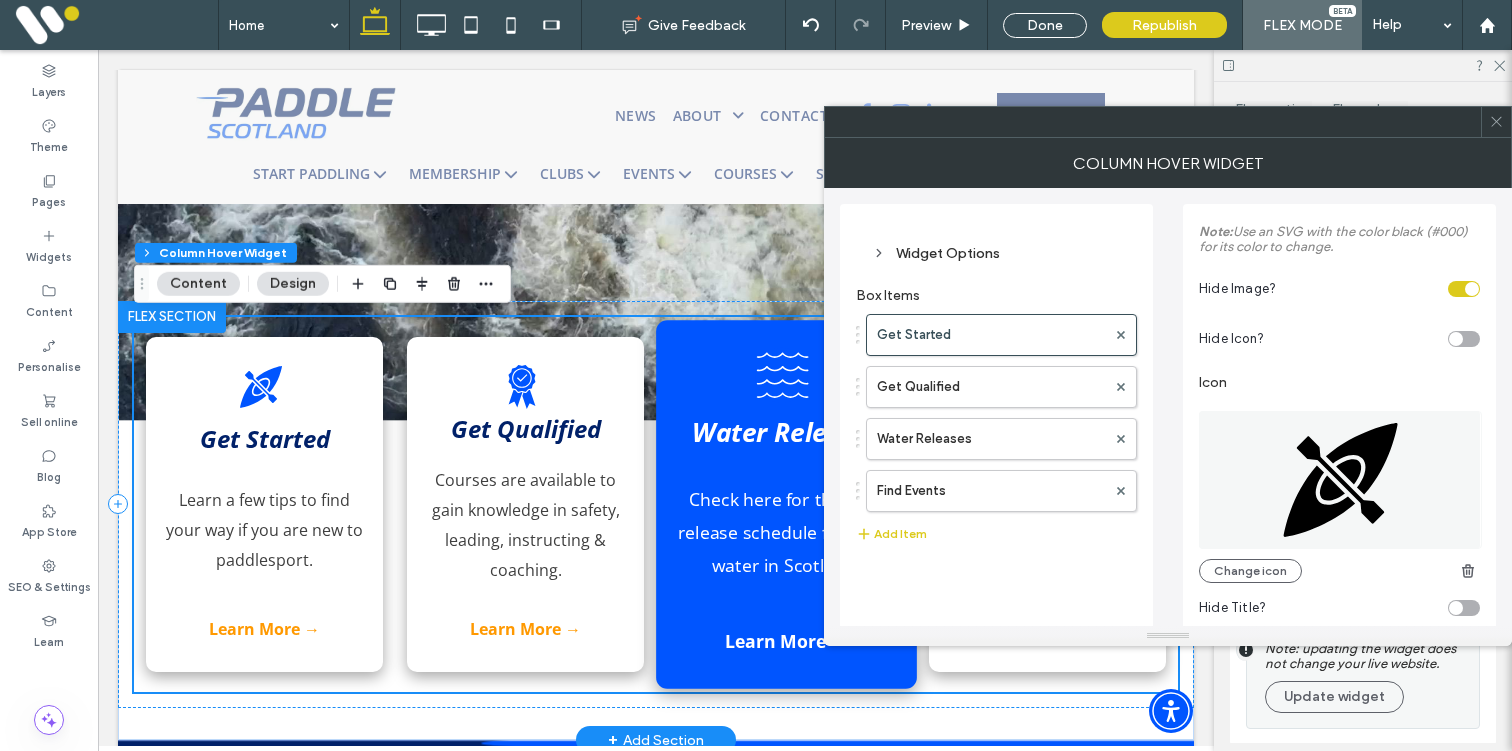 click at bounding box center [786, 504] 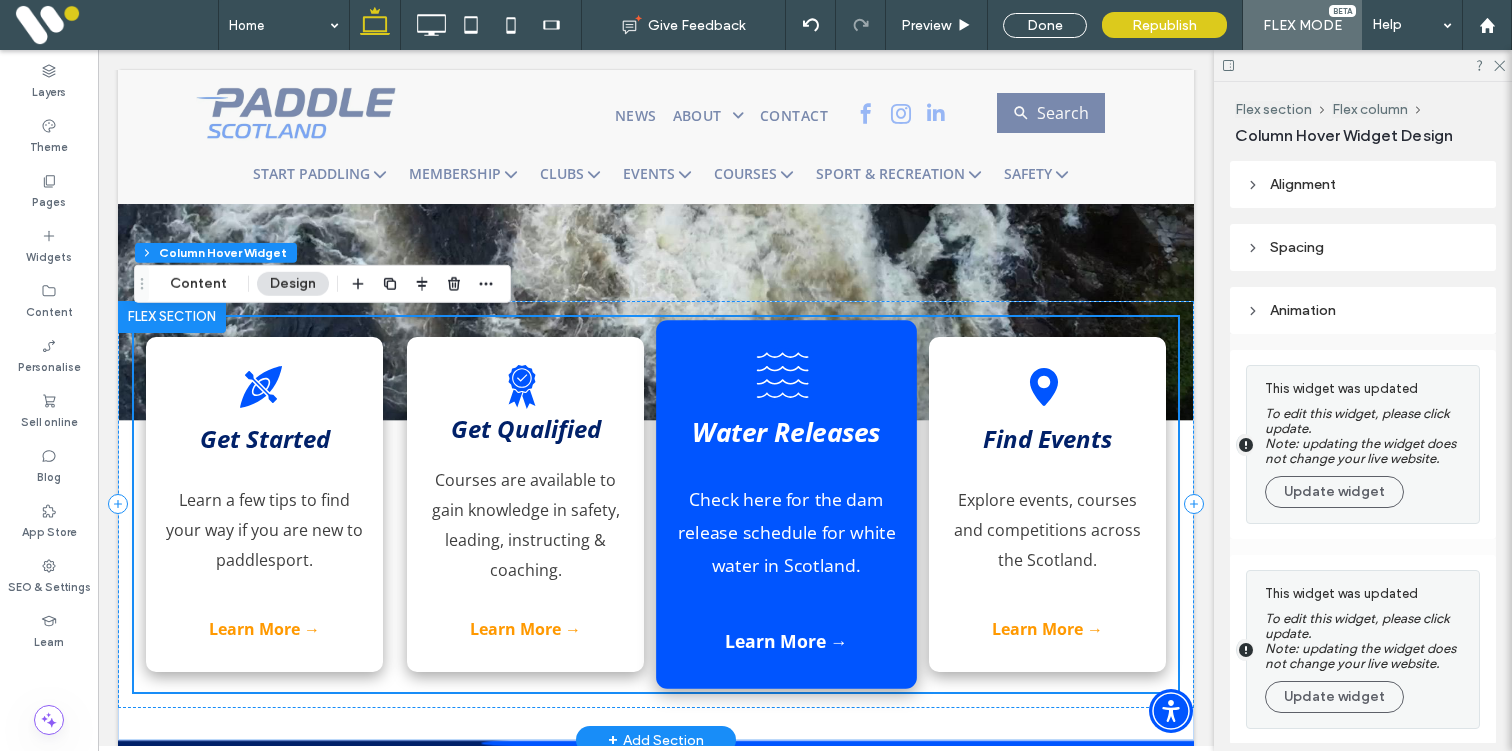 click at bounding box center (786, 504) 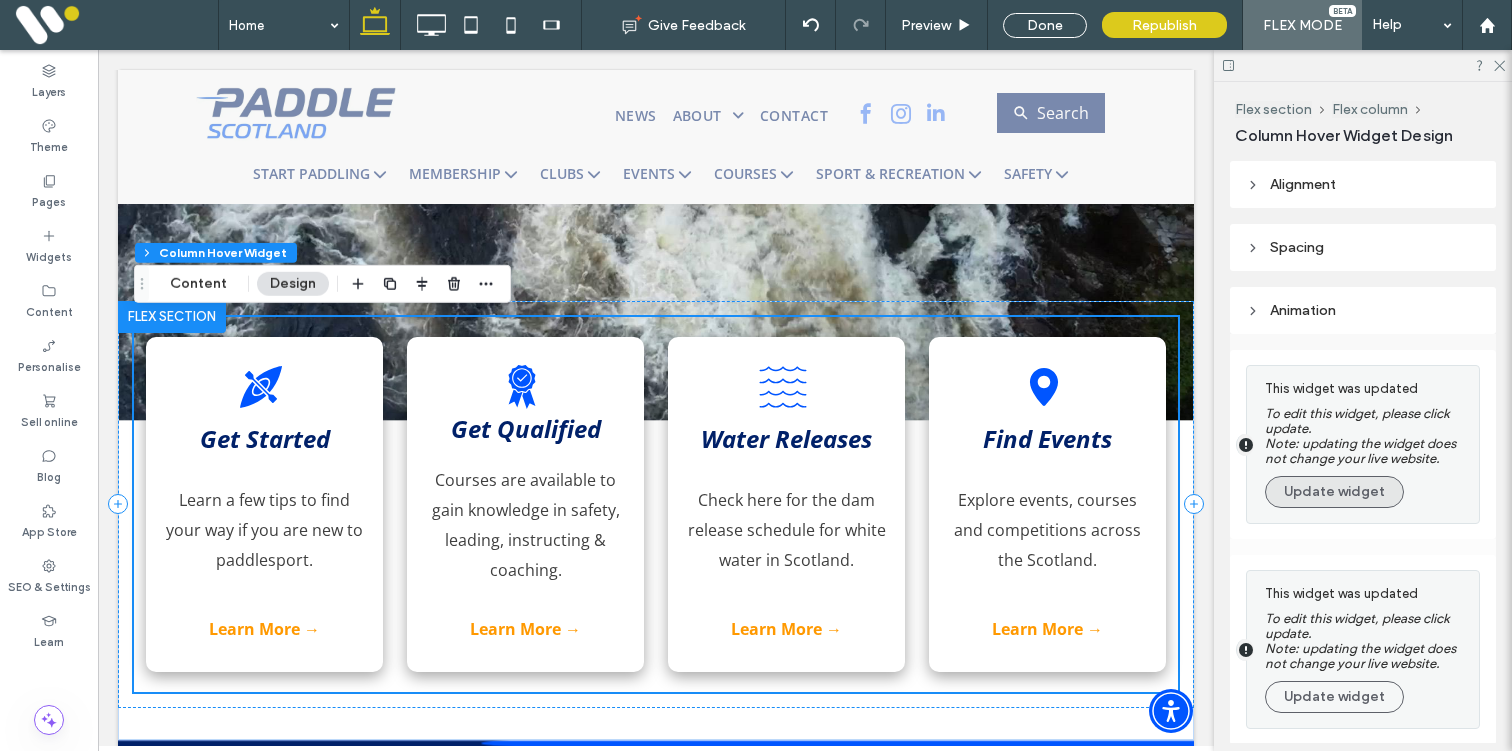 click on "Update widget" at bounding box center [1334, 492] 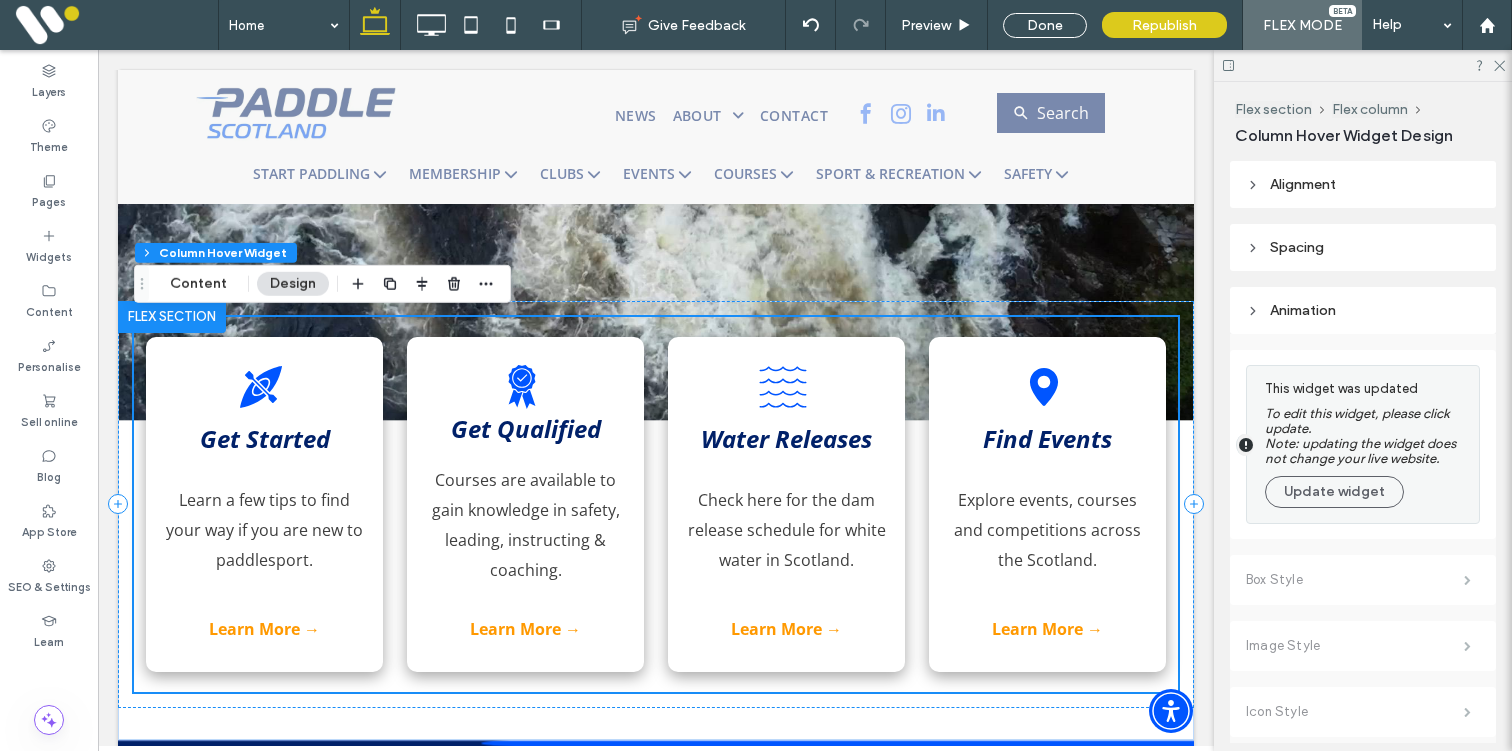 click on "Update widget" at bounding box center [1334, 492] 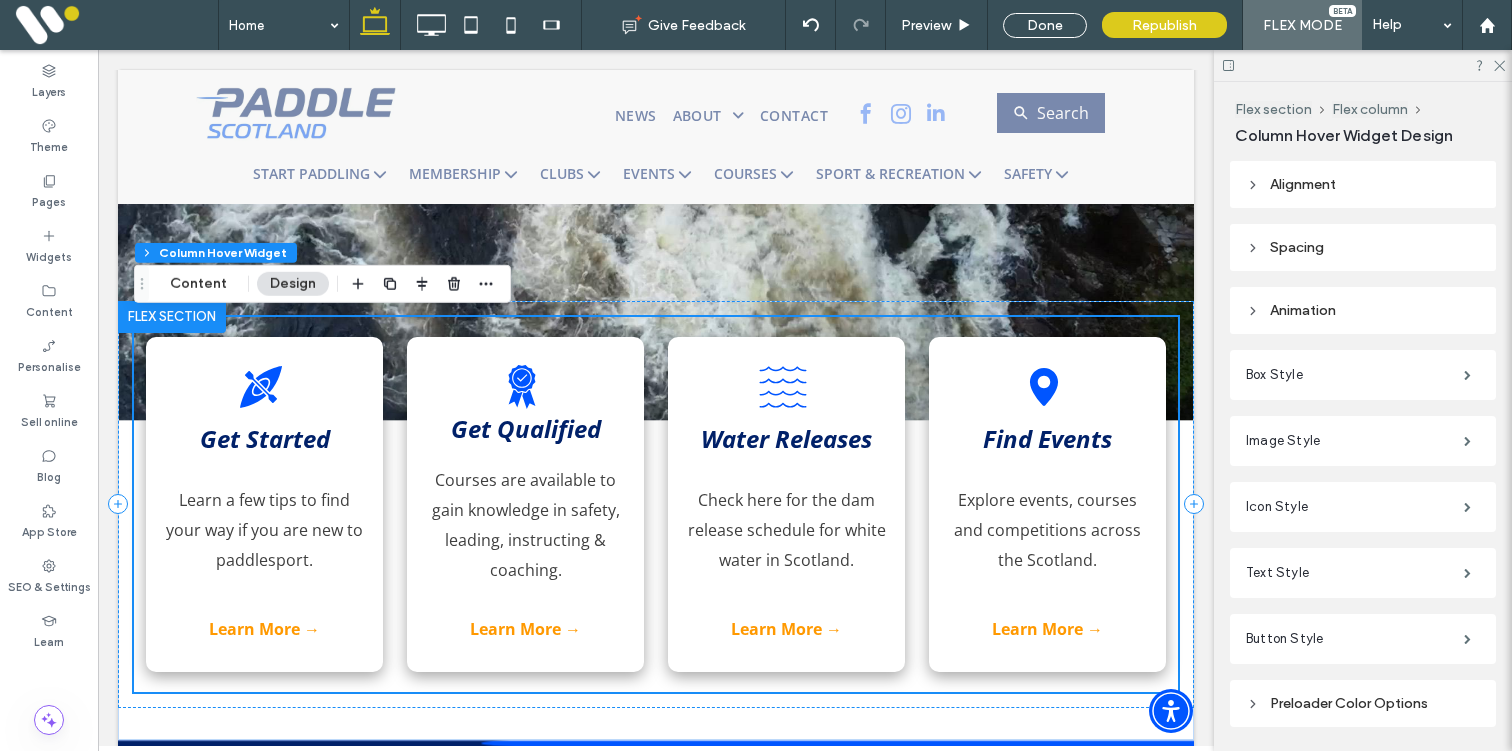 click on "Preloader Color Options" at bounding box center (1363, 703) 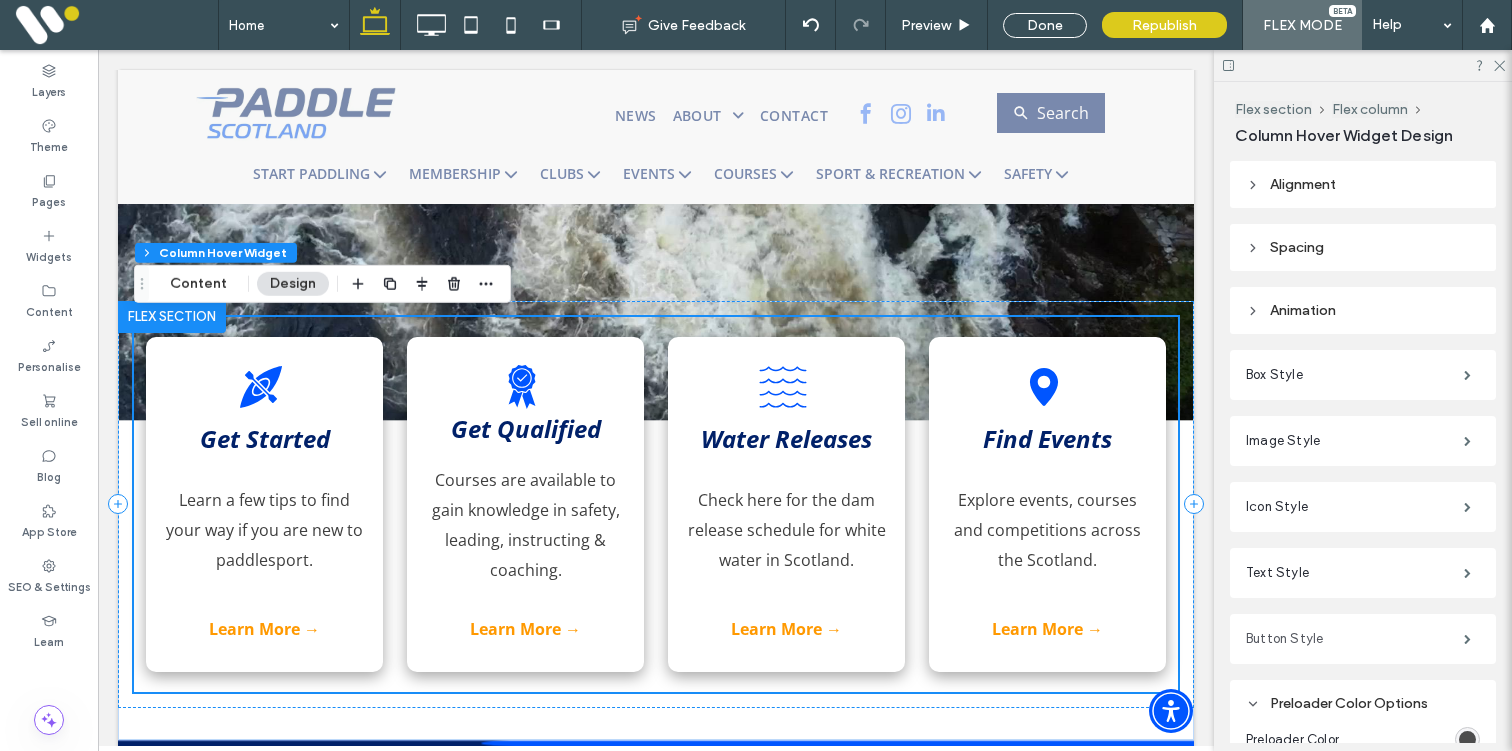 click on "Button Style" at bounding box center [1355, 639] 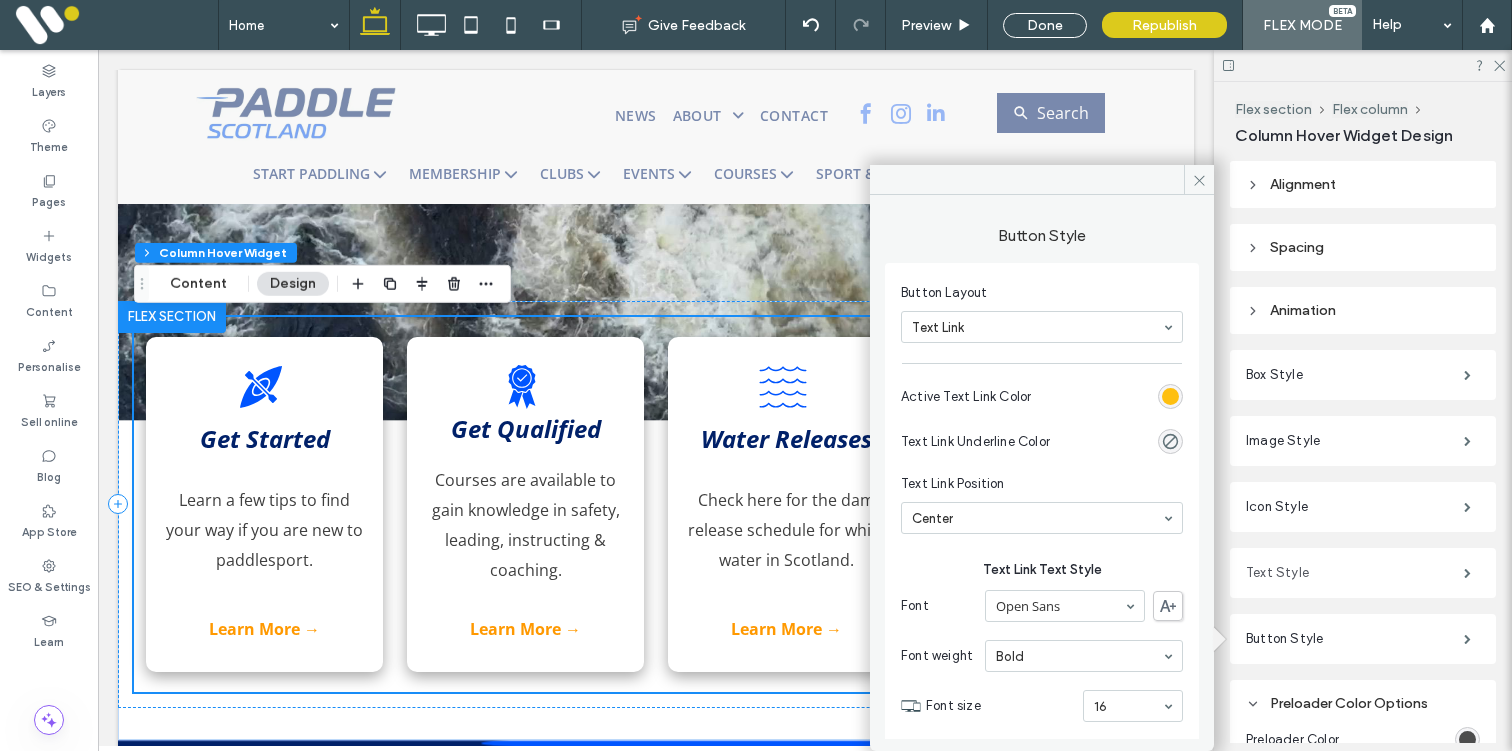 click on "Text Style" at bounding box center (1355, 573) 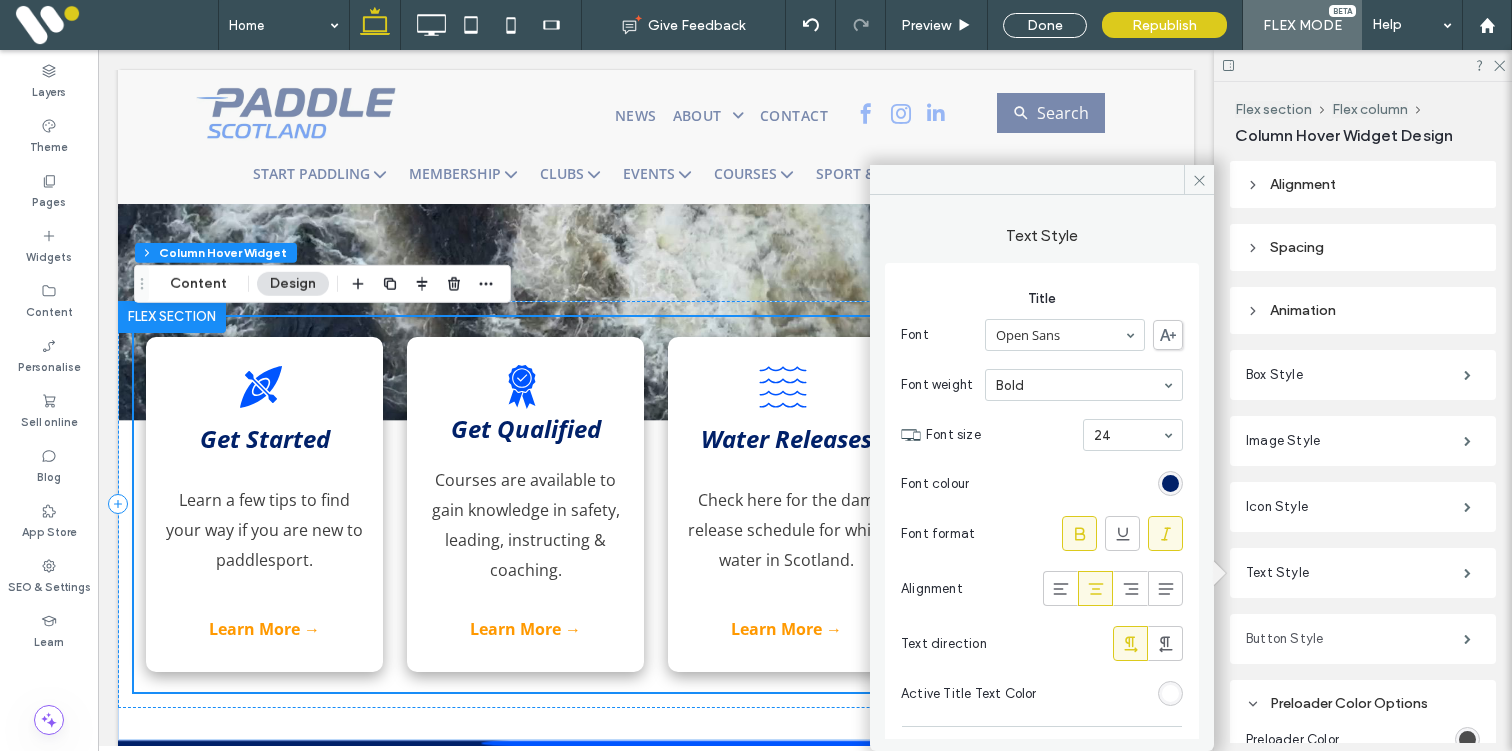 click on "Button Style" at bounding box center [1355, 639] 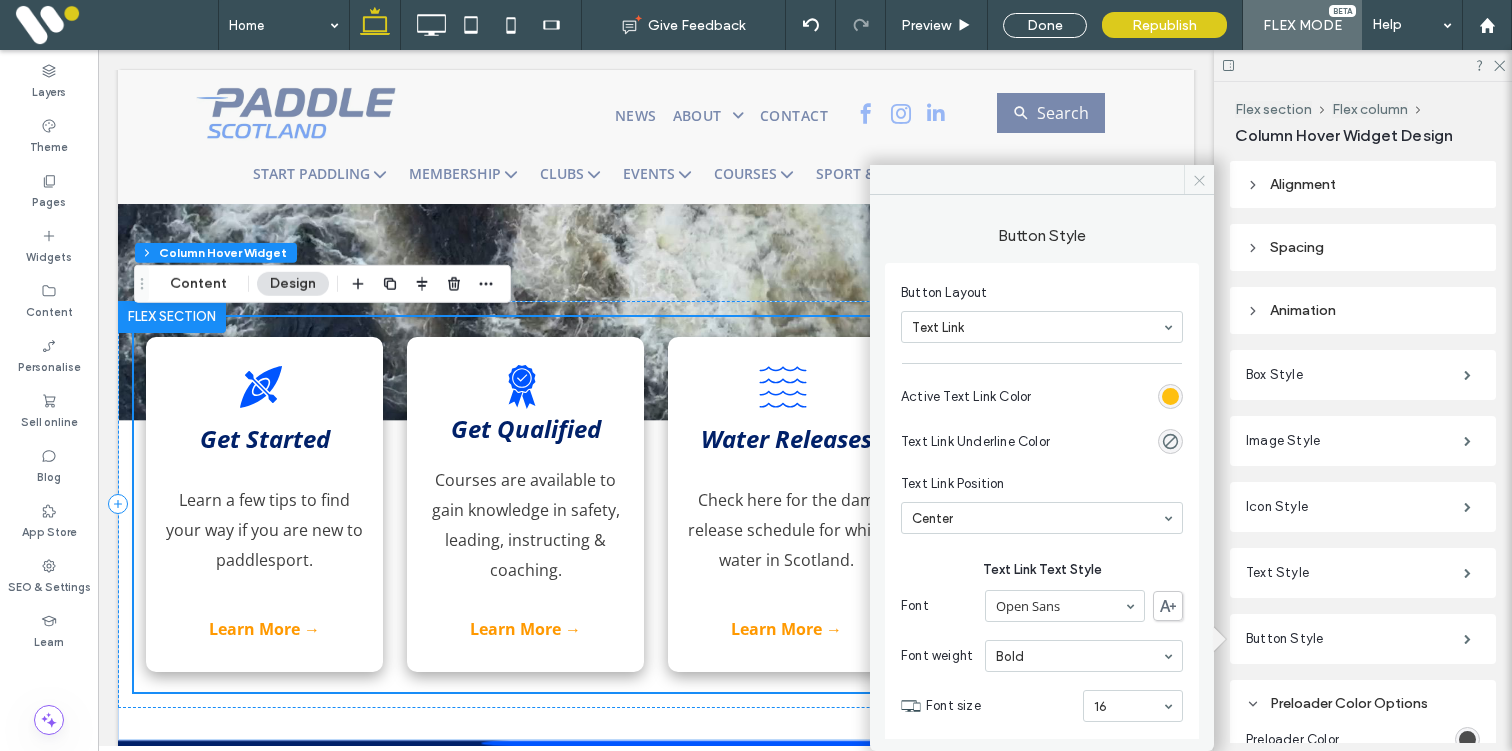 click at bounding box center [1199, 180] 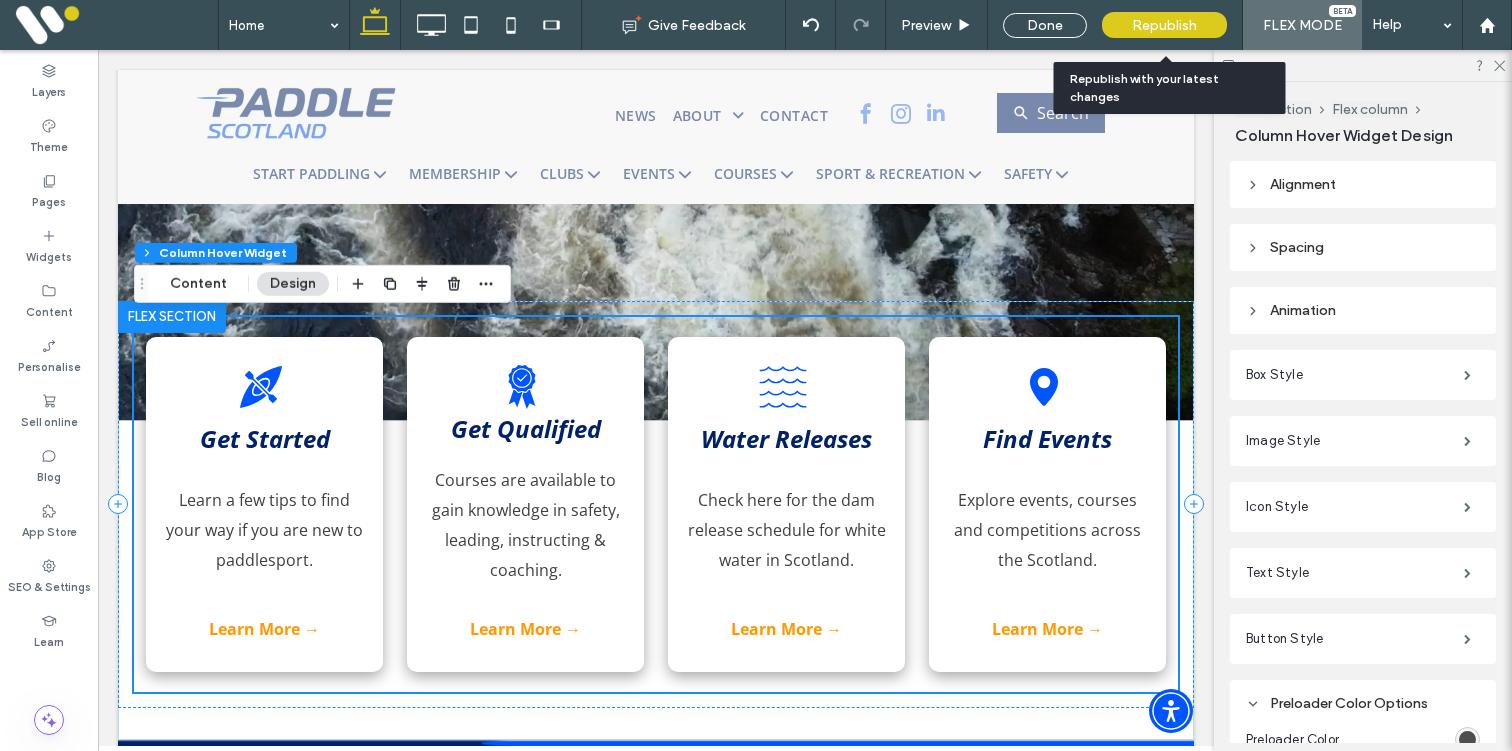 click on "Republish" at bounding box center (1164, 25) 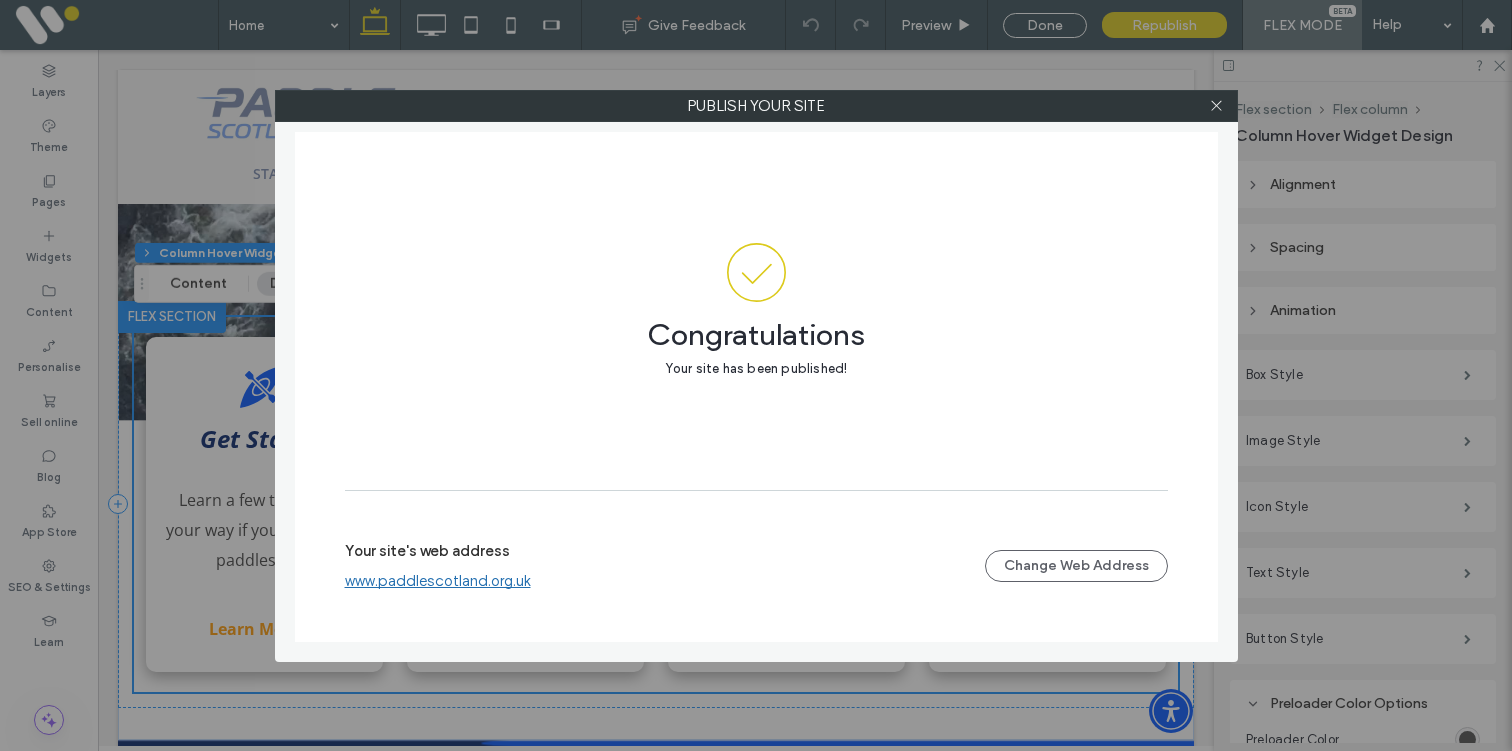click on "www.paddlescotland.org.uk" at bounding box center (438, 581) 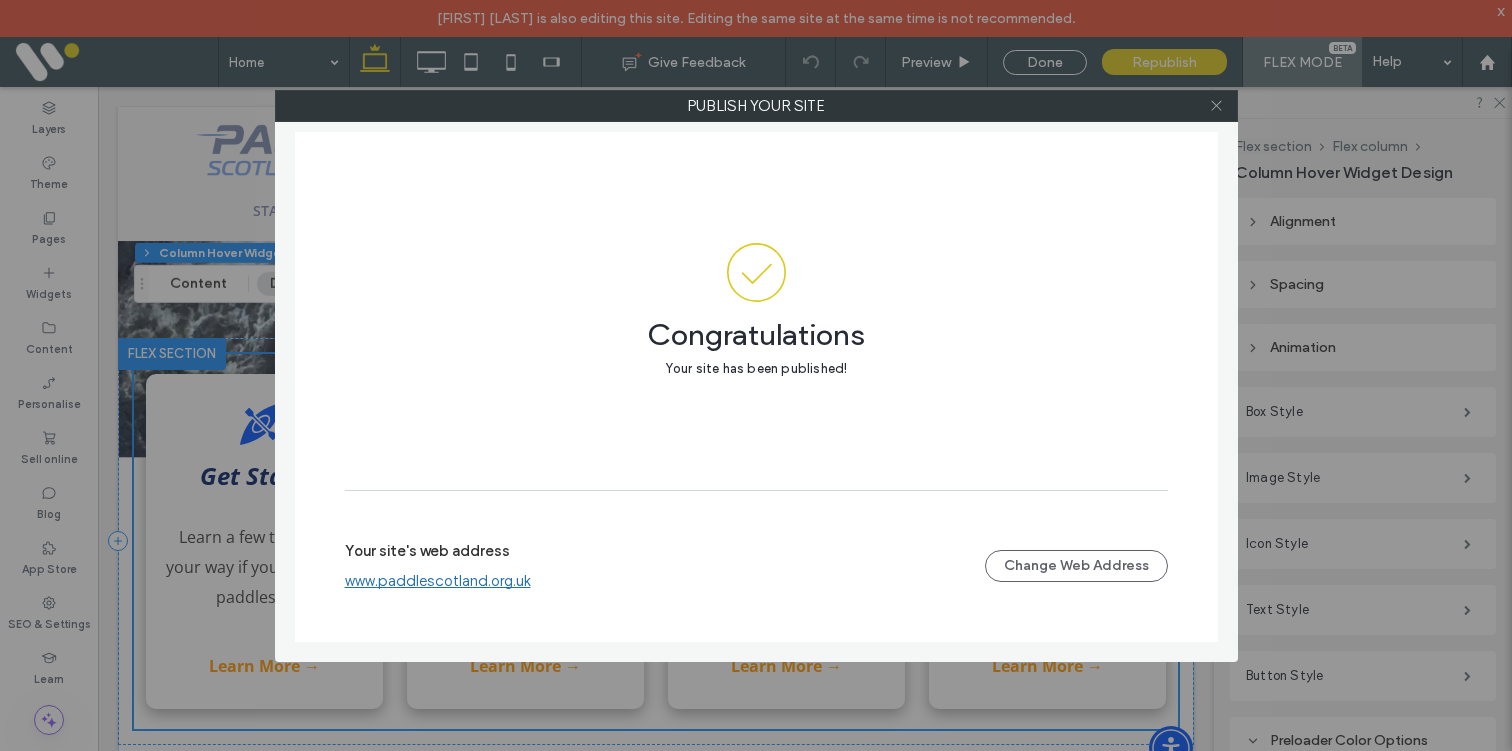 click 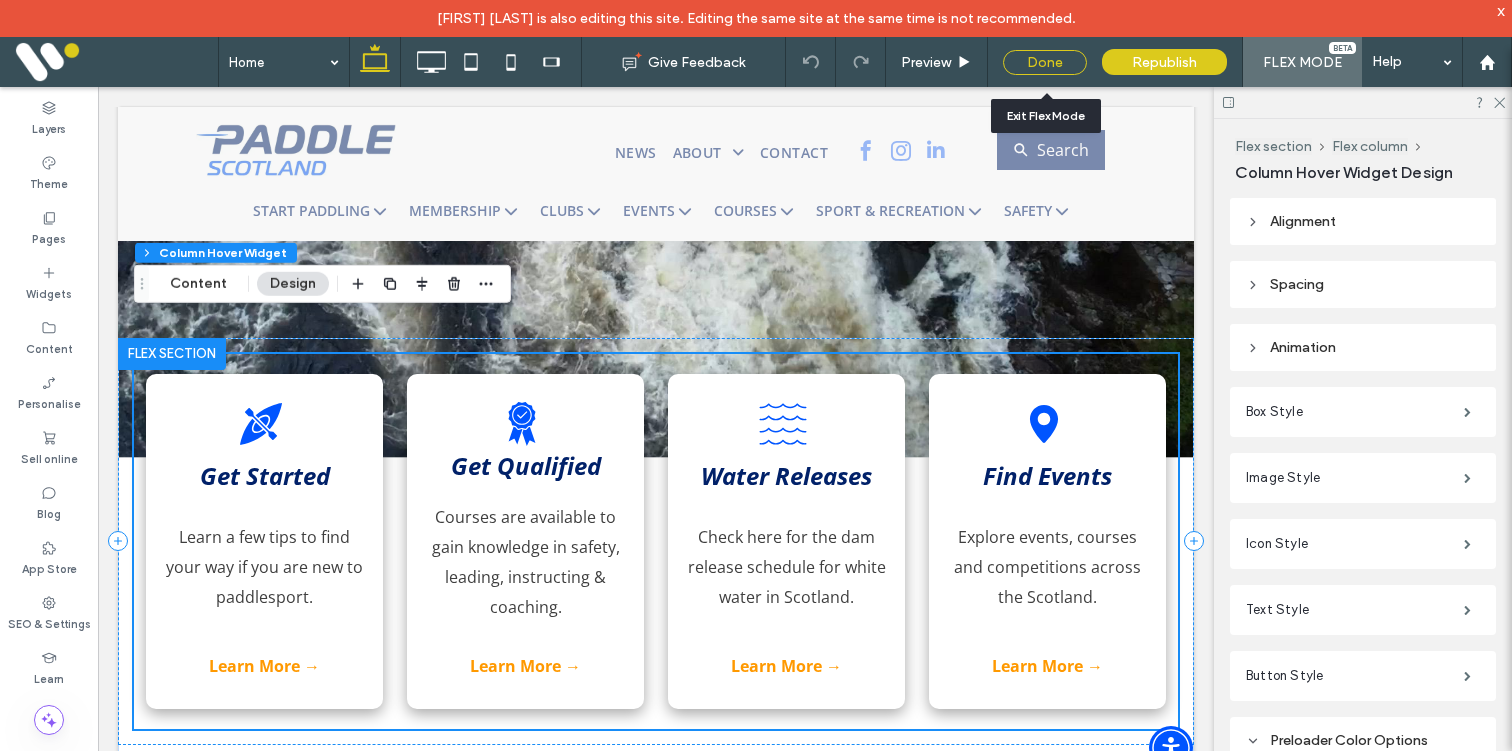 click on "Done" at bounding box center (1045, 62) 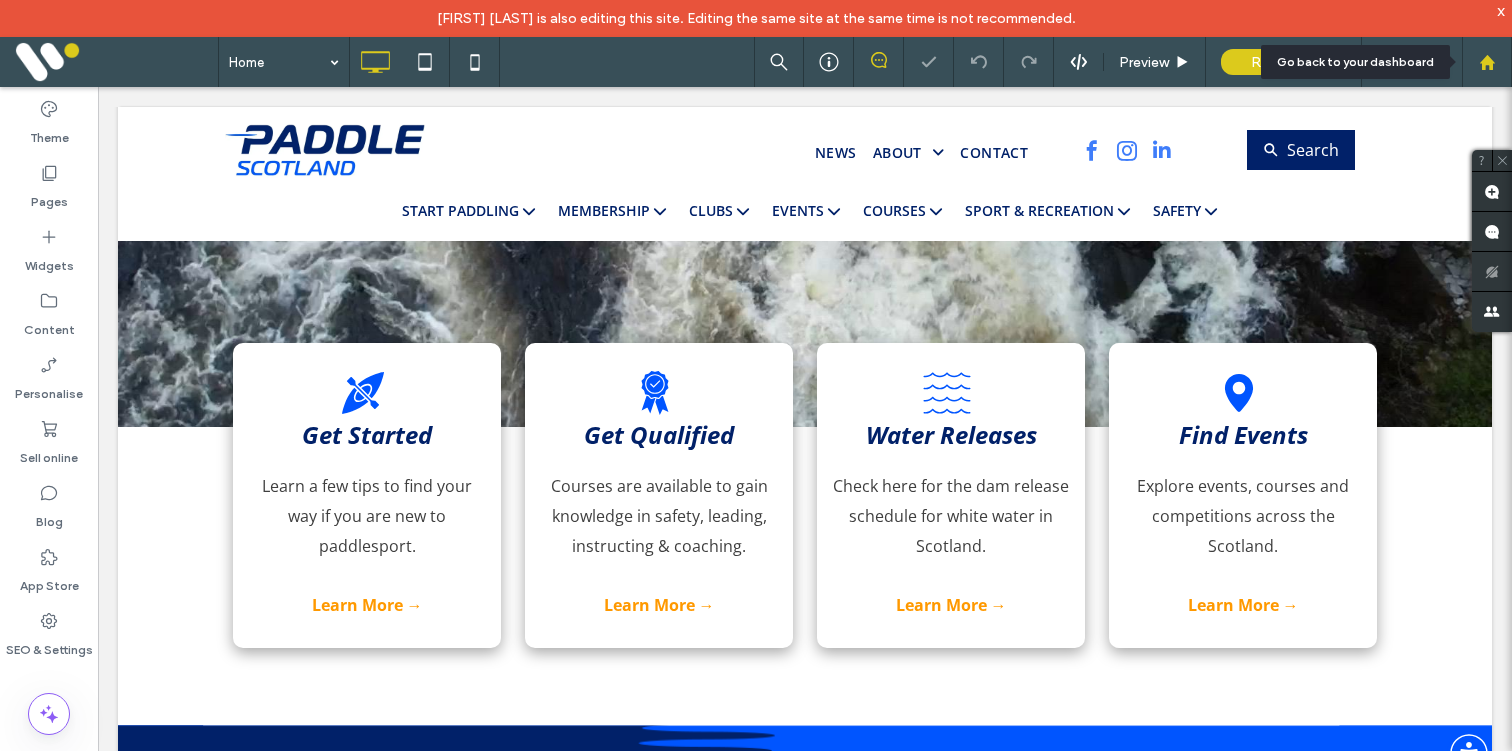click 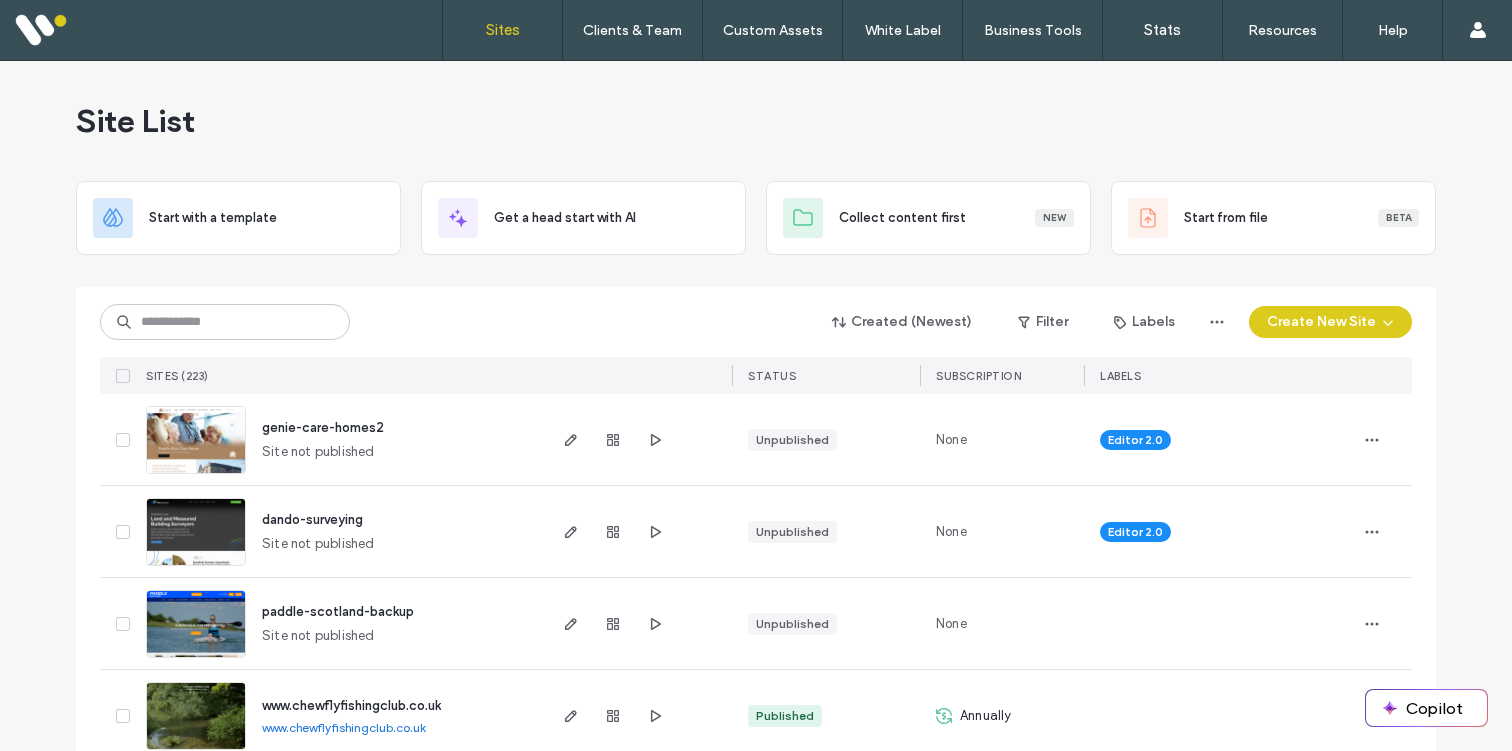 scroll, scrollTop: 0, scrollLeft: 0, axis: both 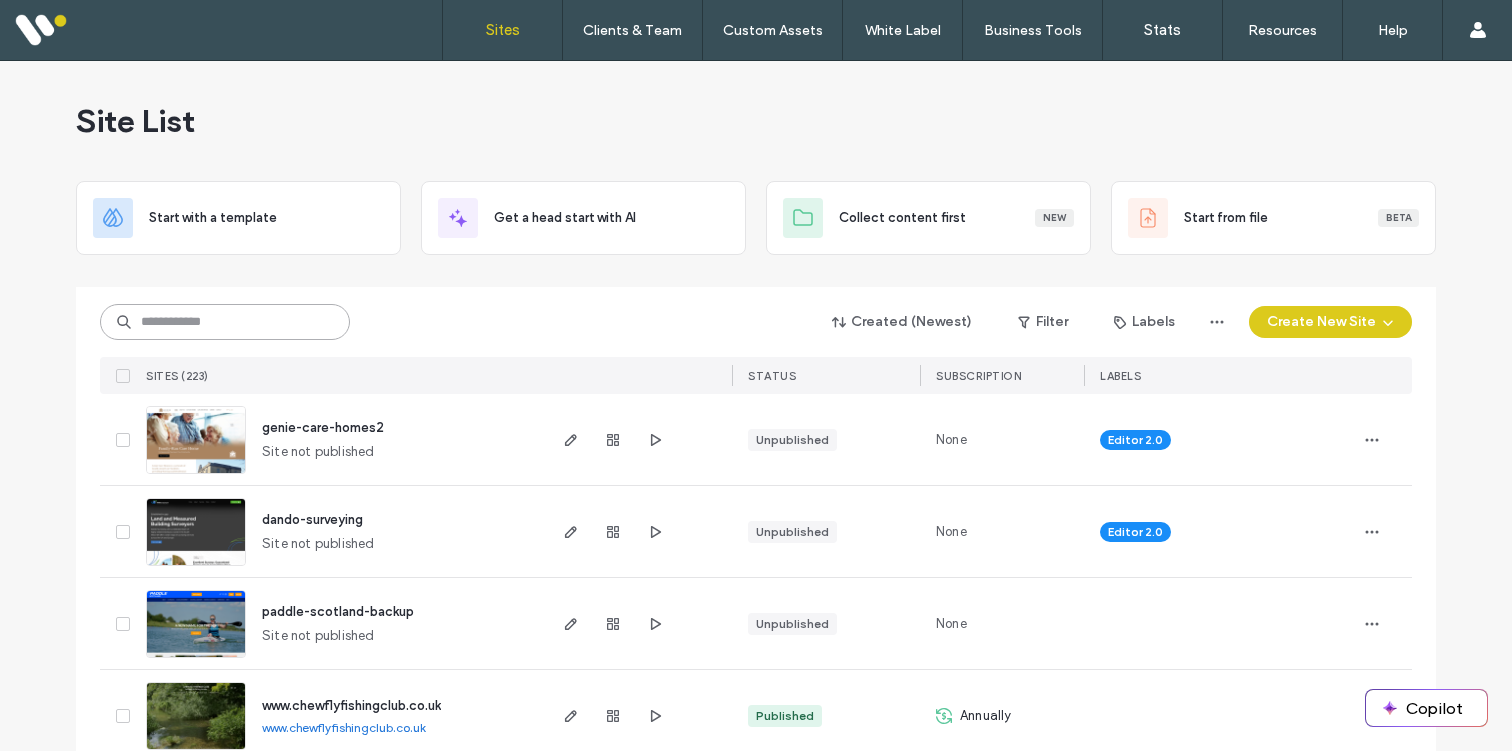 click at bounding box center (225, 322) 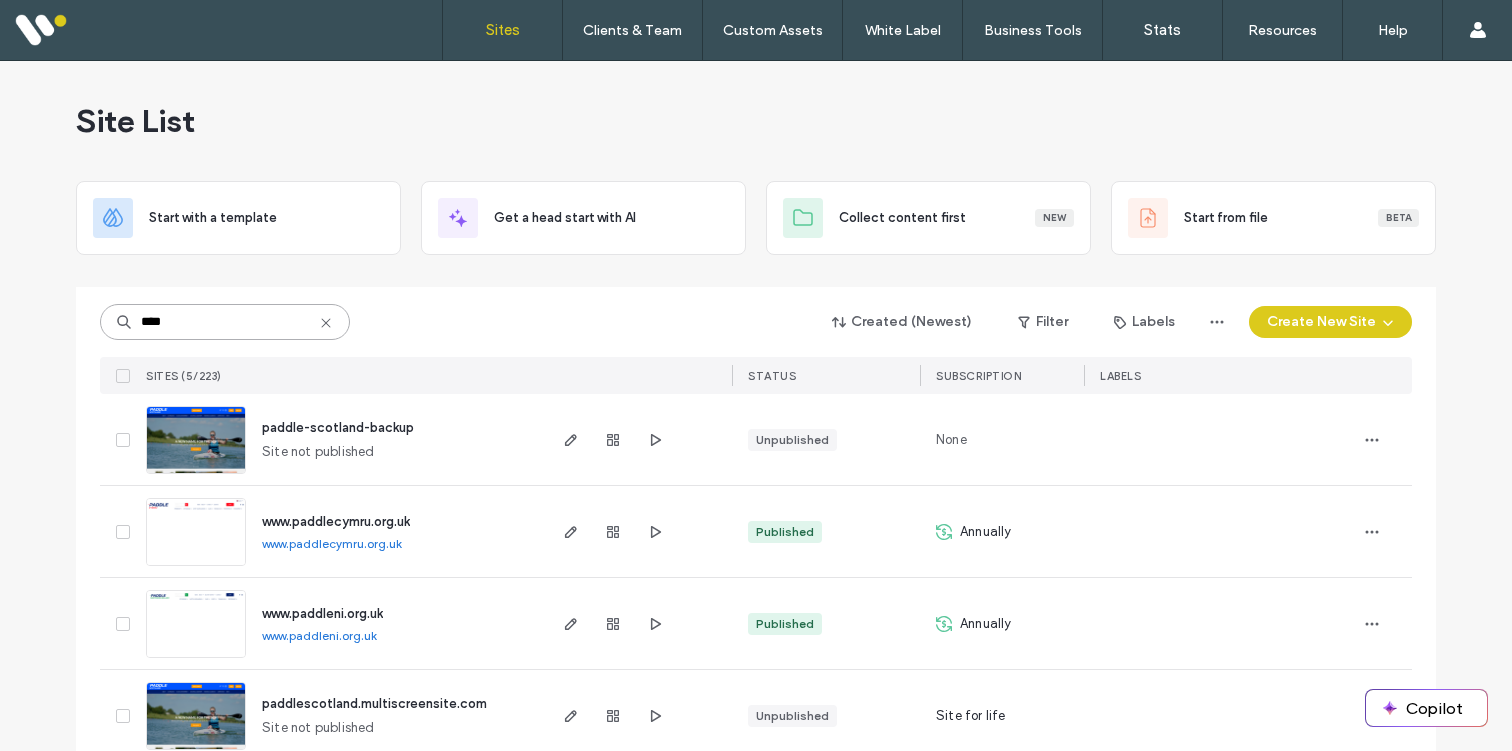 scroll, scrollTop: 127, scrollLeft: 0, axis: vertical 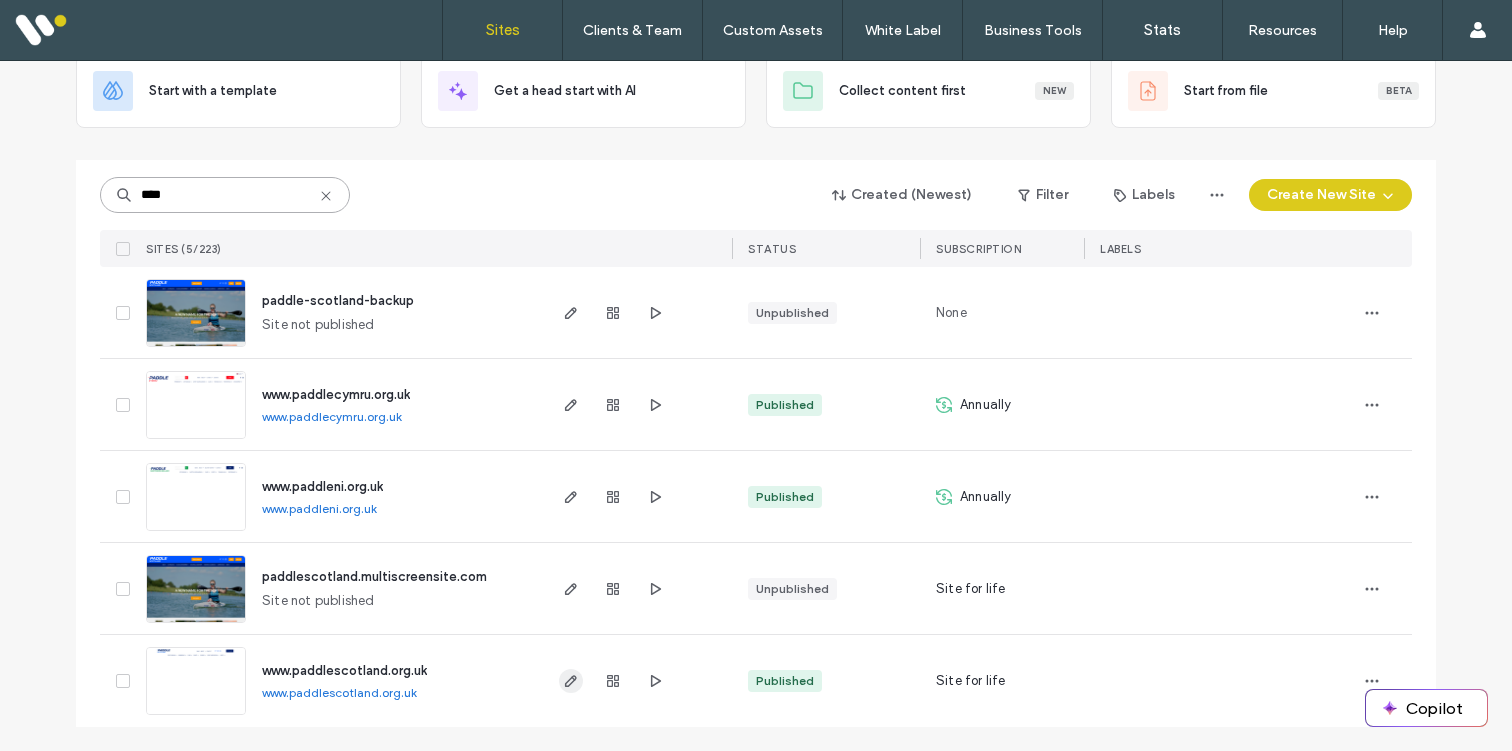 type on "****" 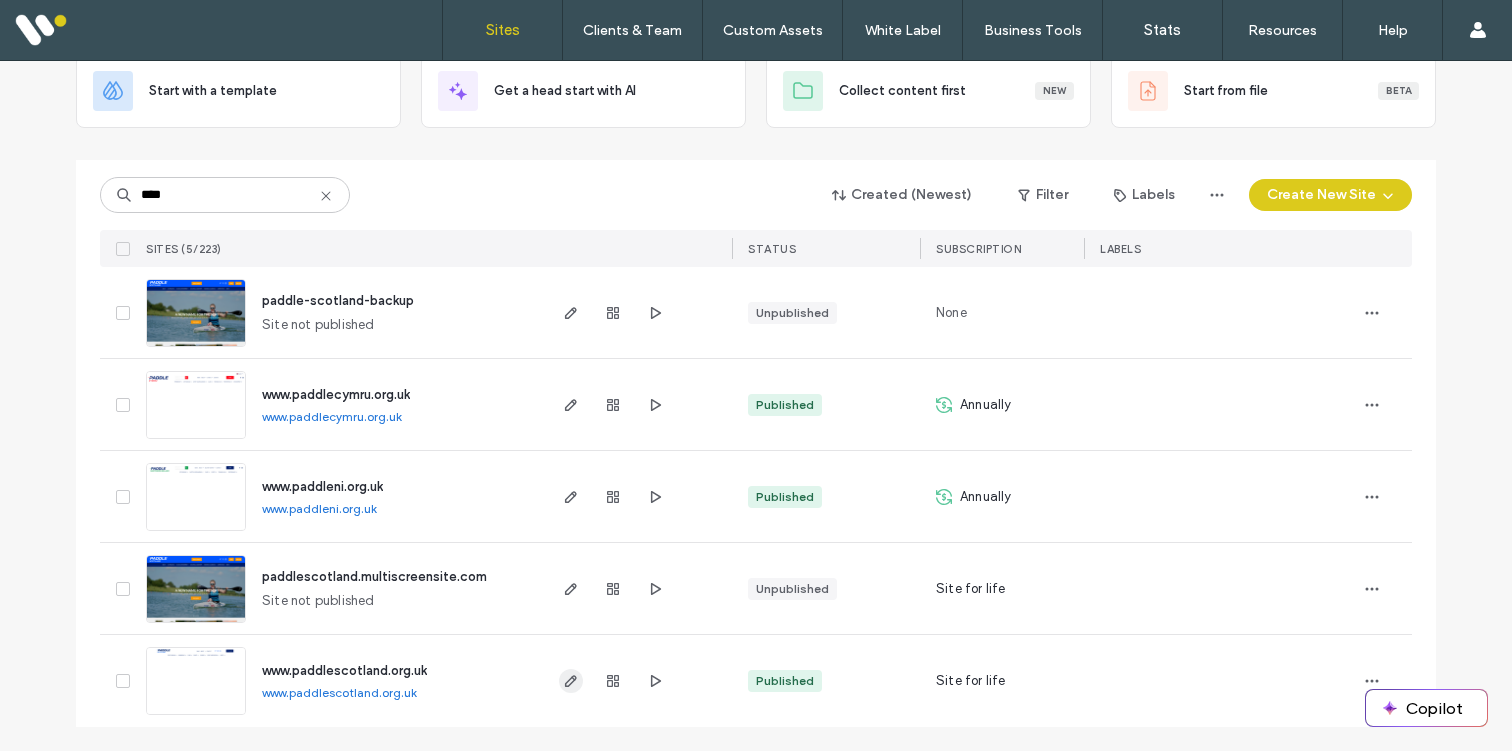 click 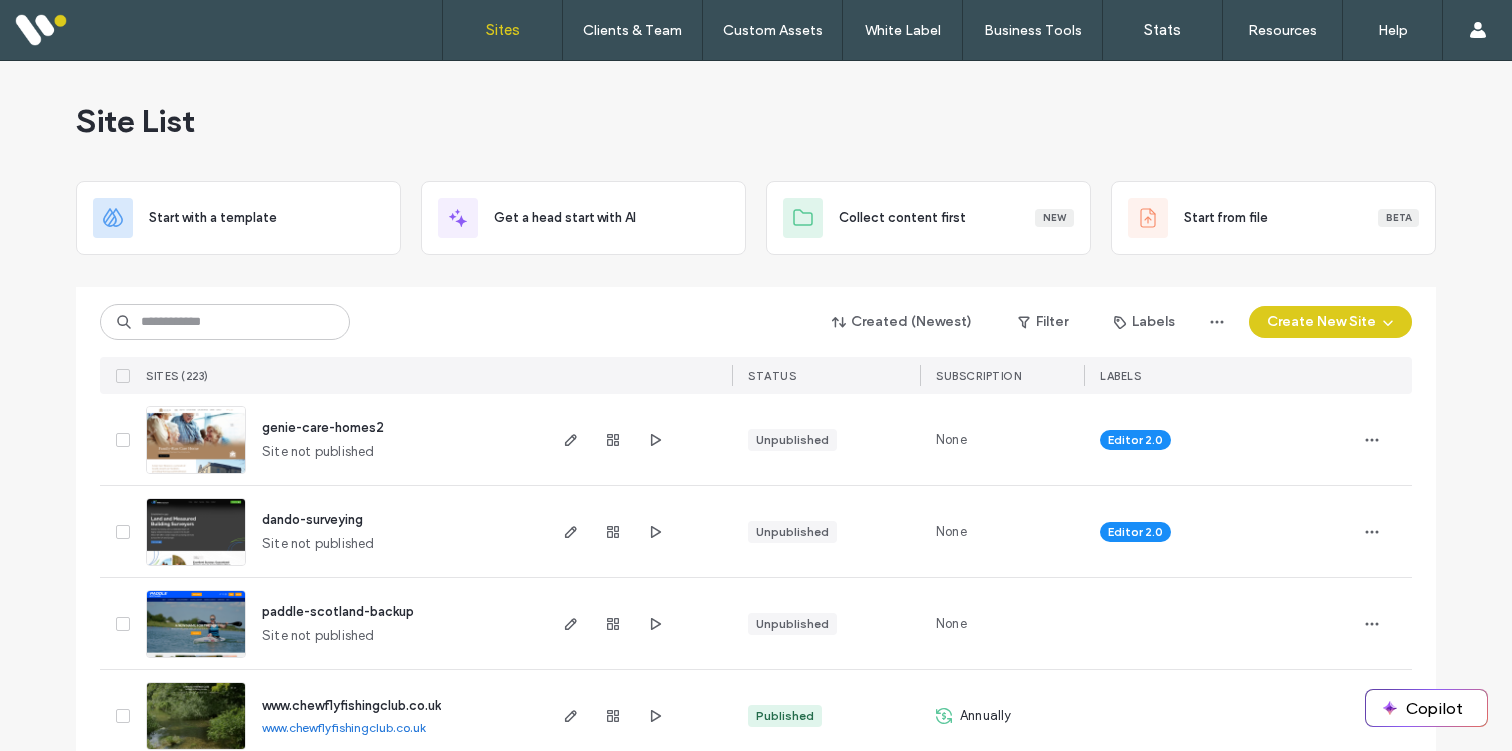 scroll, scrollTop: 0, scrollLeft: 0, axis: both 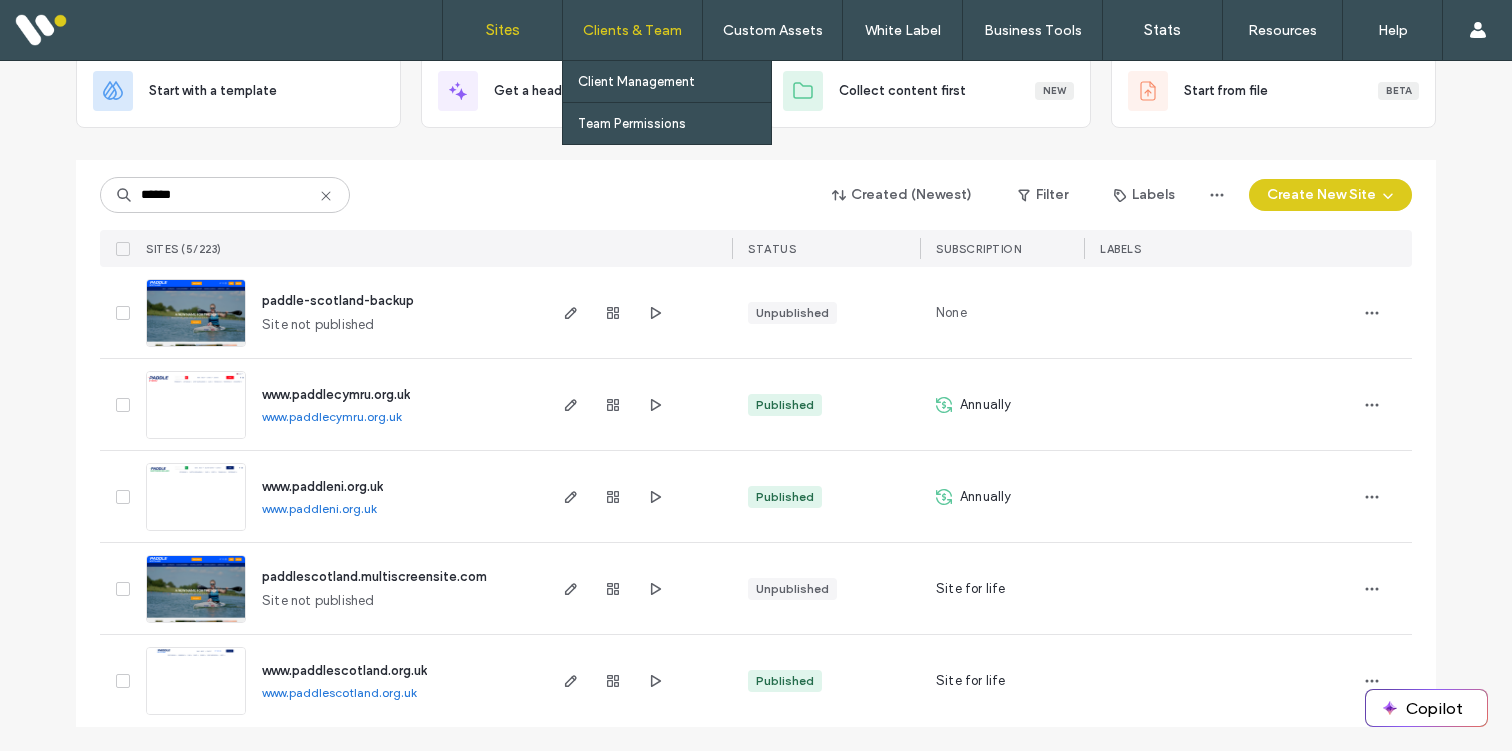 type on "******" 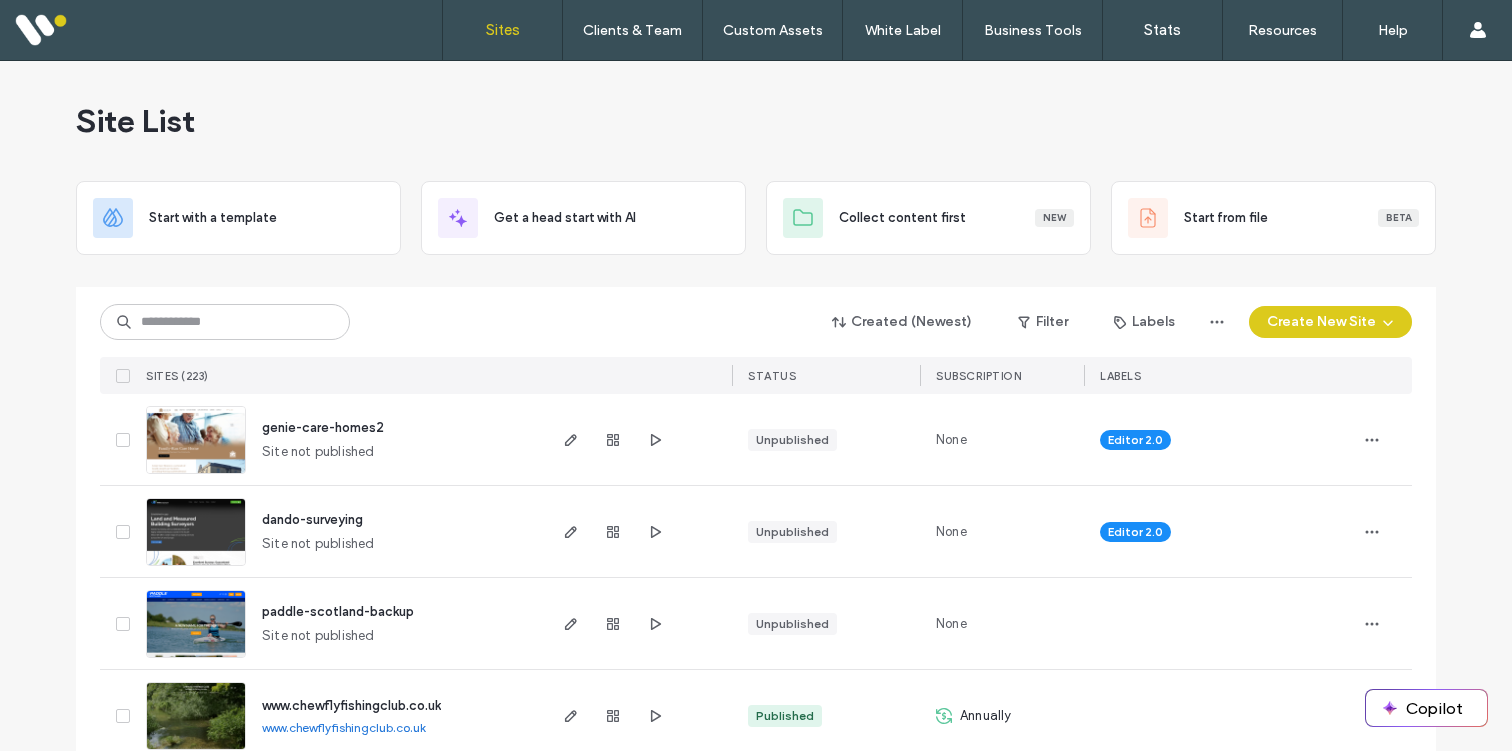 scroll, scrollTop: 0, scrollLeft: 0, axis: both 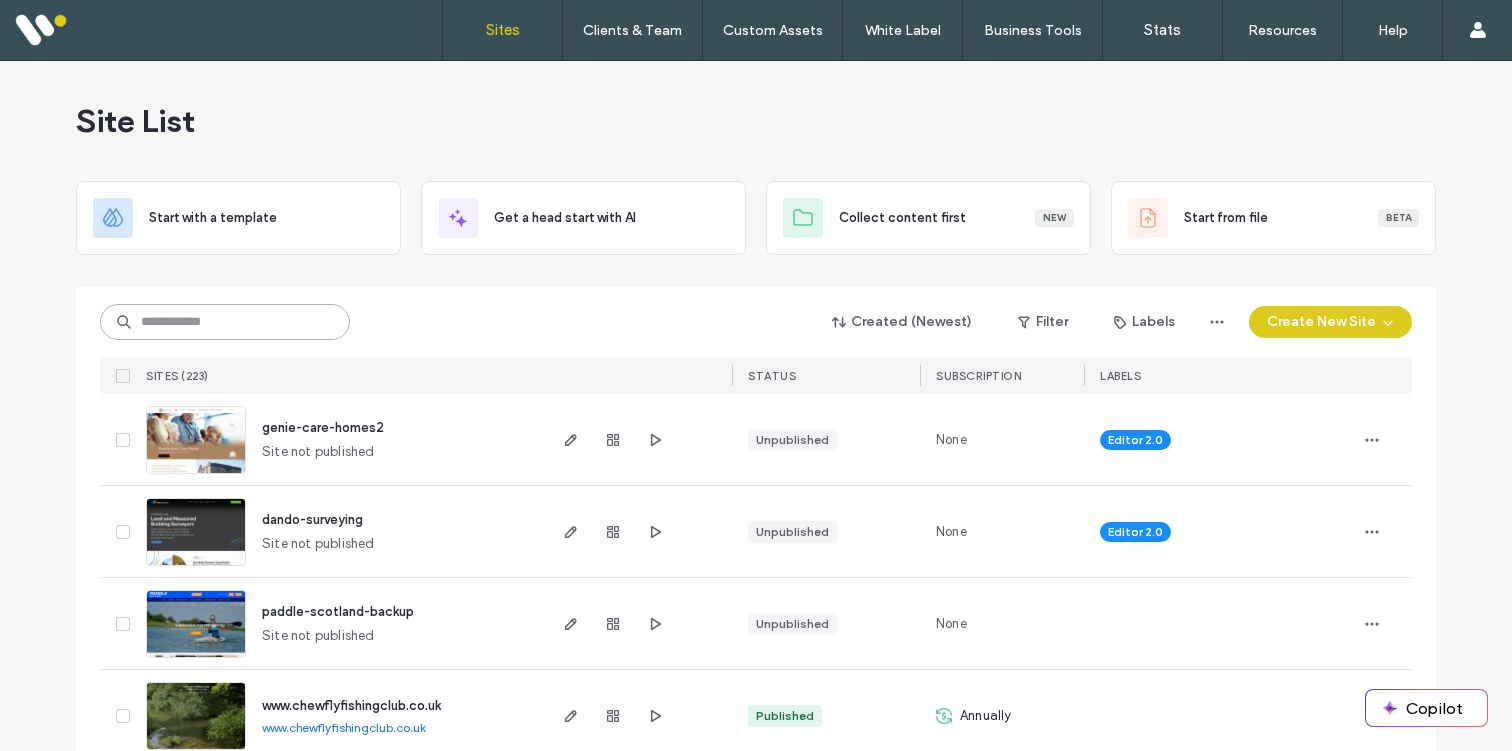 click at bounding box center (225, 322) 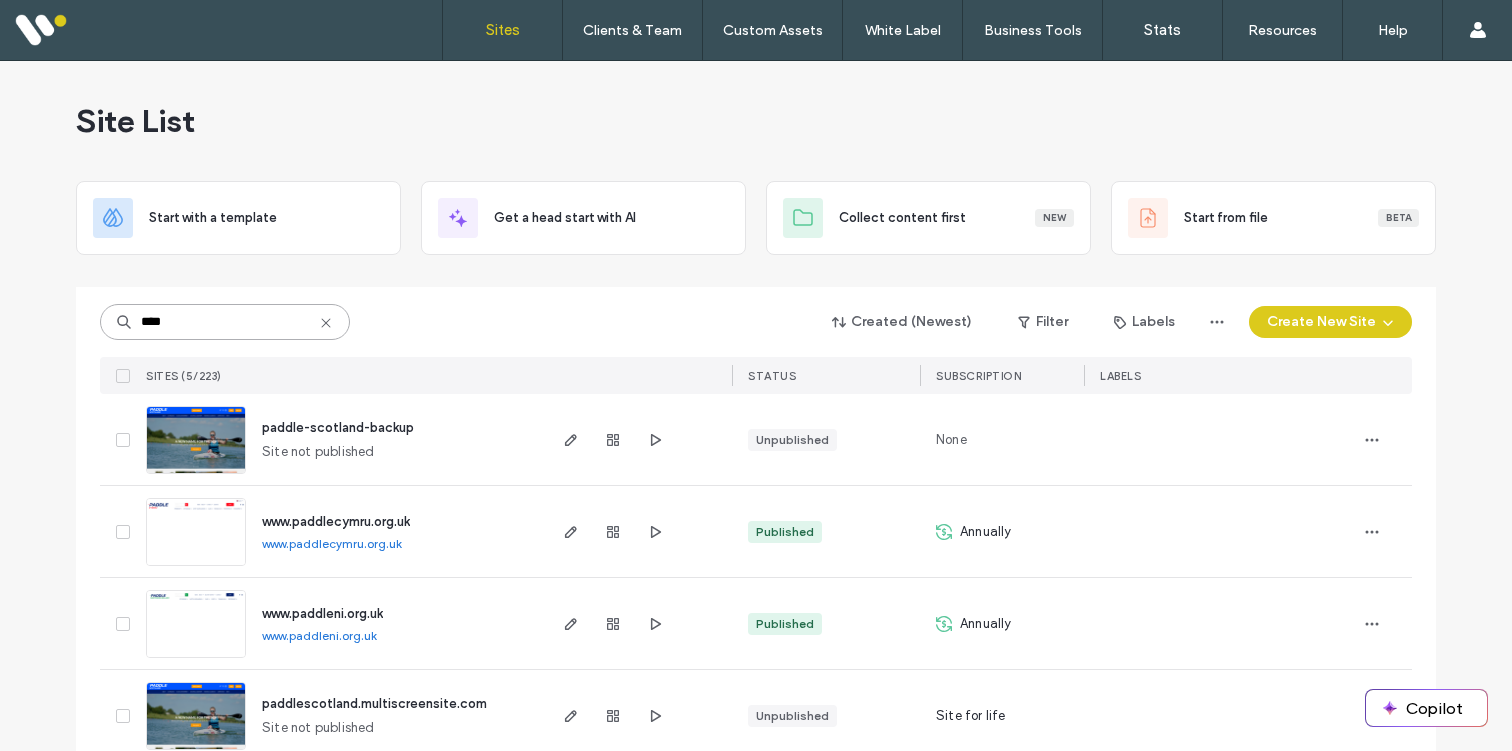 scroll, scrollTop: 127, scrollLeft: 0, axis: vertical 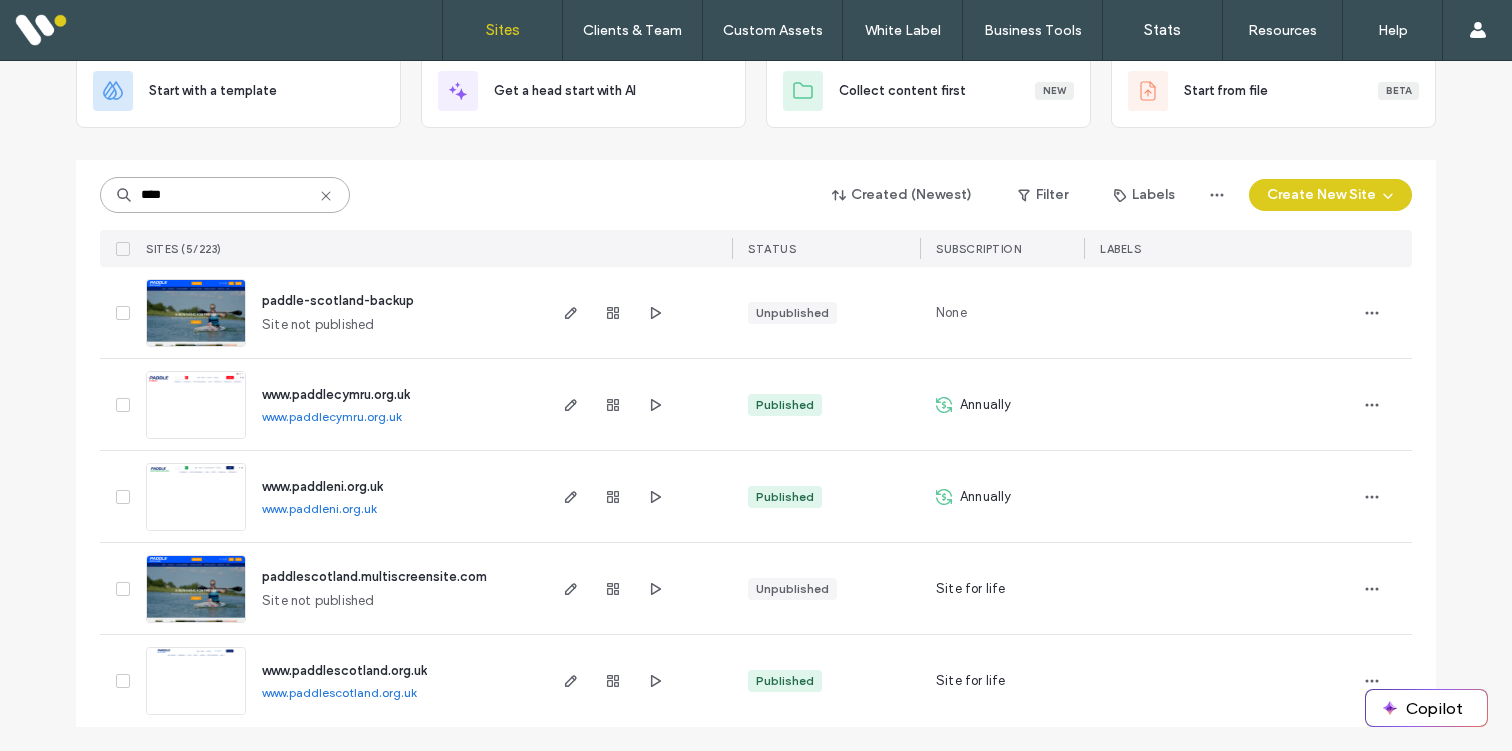 type on "****" 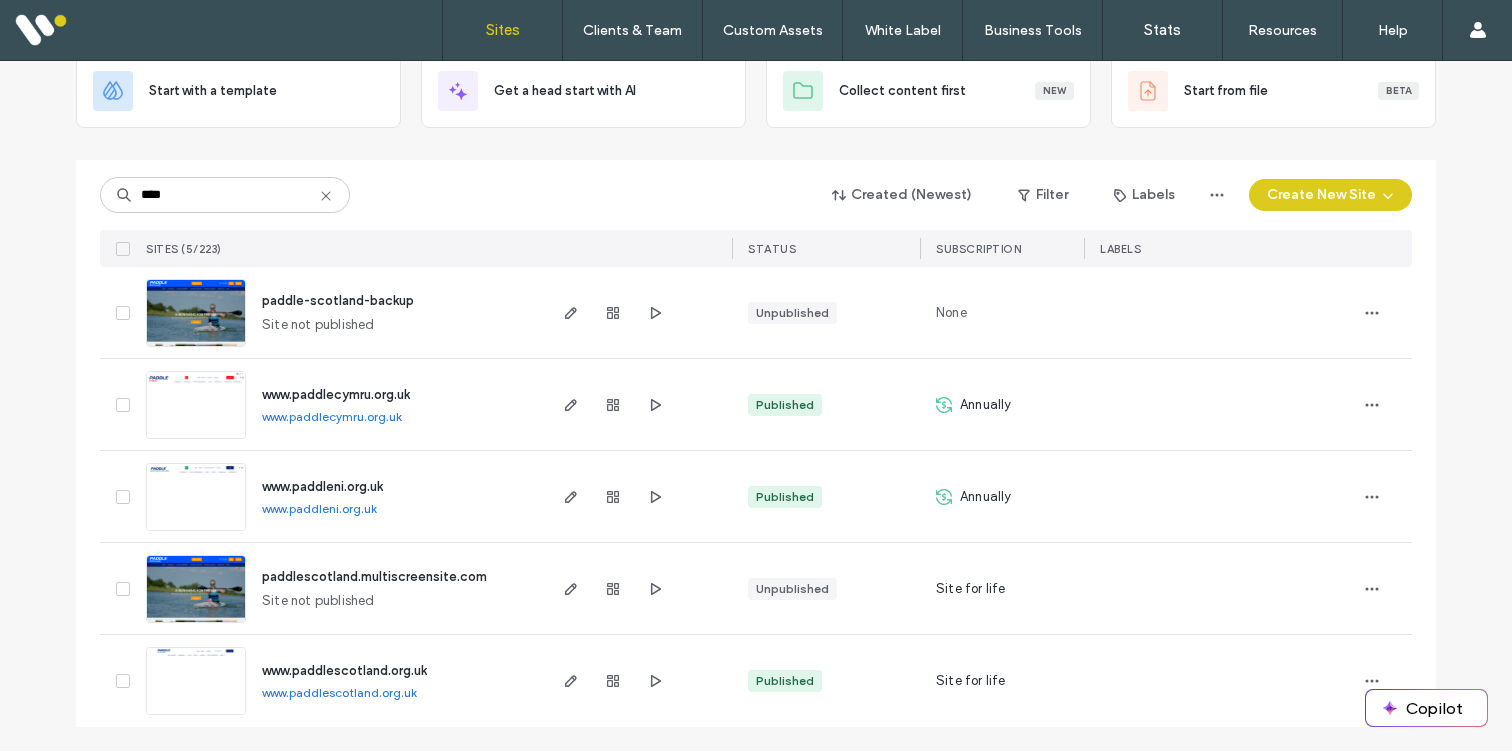 click on "www.paddlescotland.org.uk" at bounding box center (339, 693) 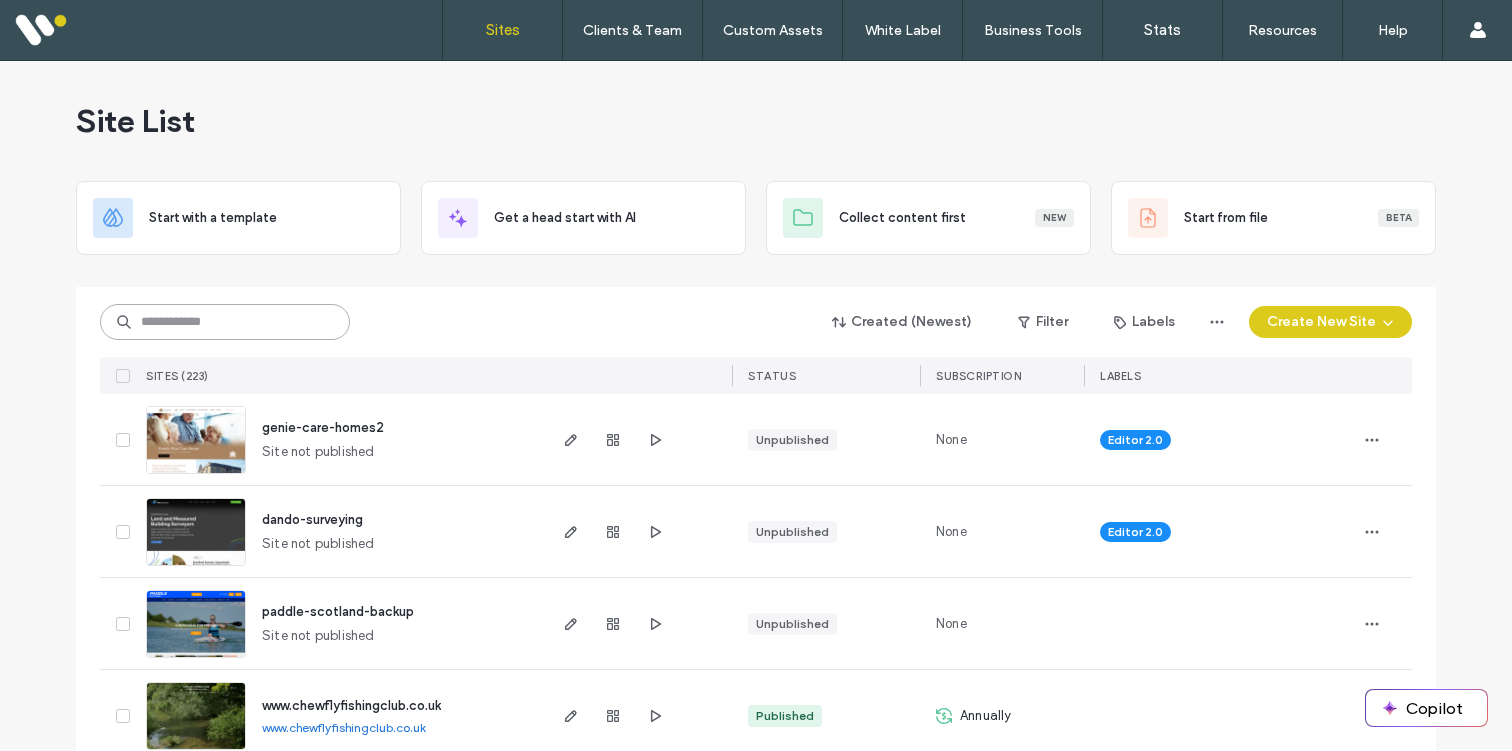 scroll, scrollTop: 0, scrollLeft: 0, axis: both 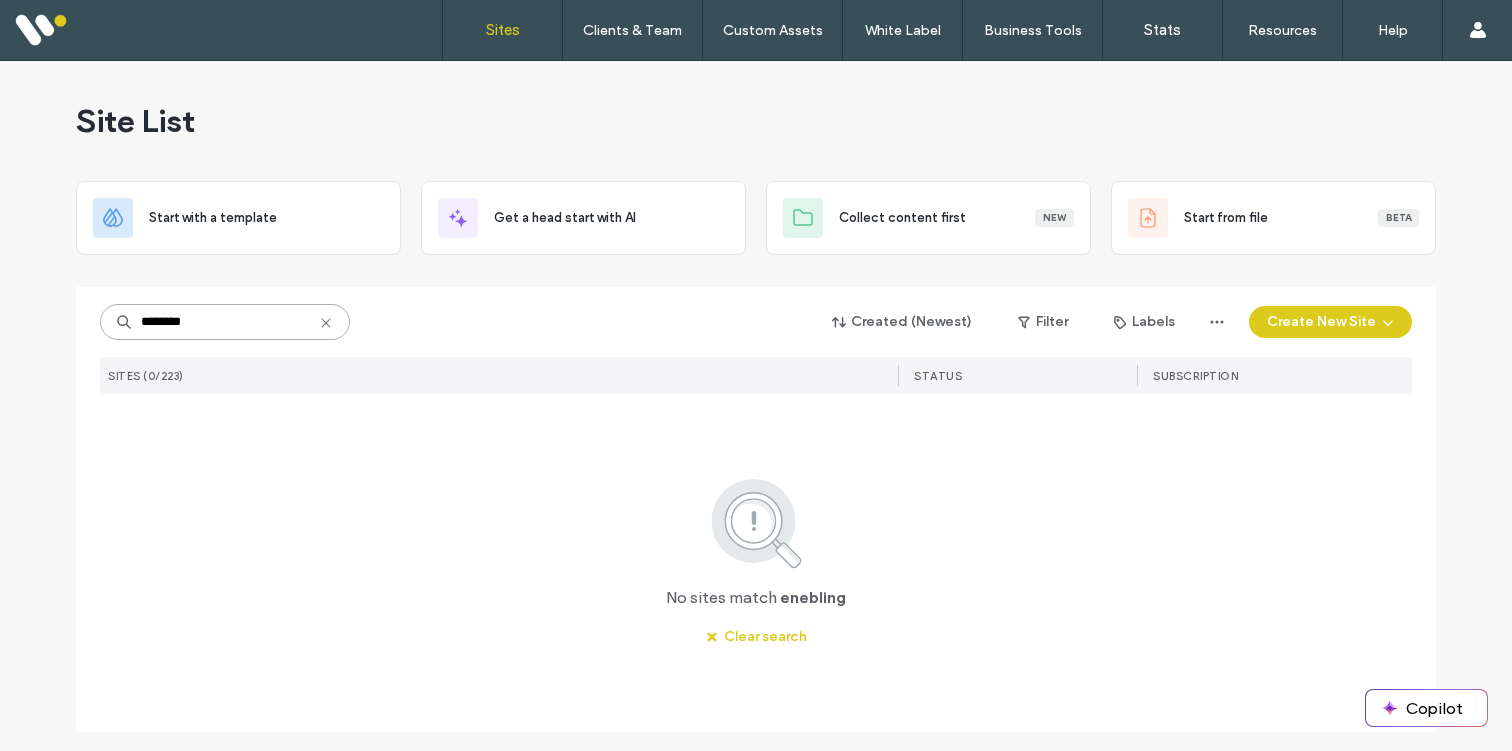 click on "********" at bounding box center (225, 322) 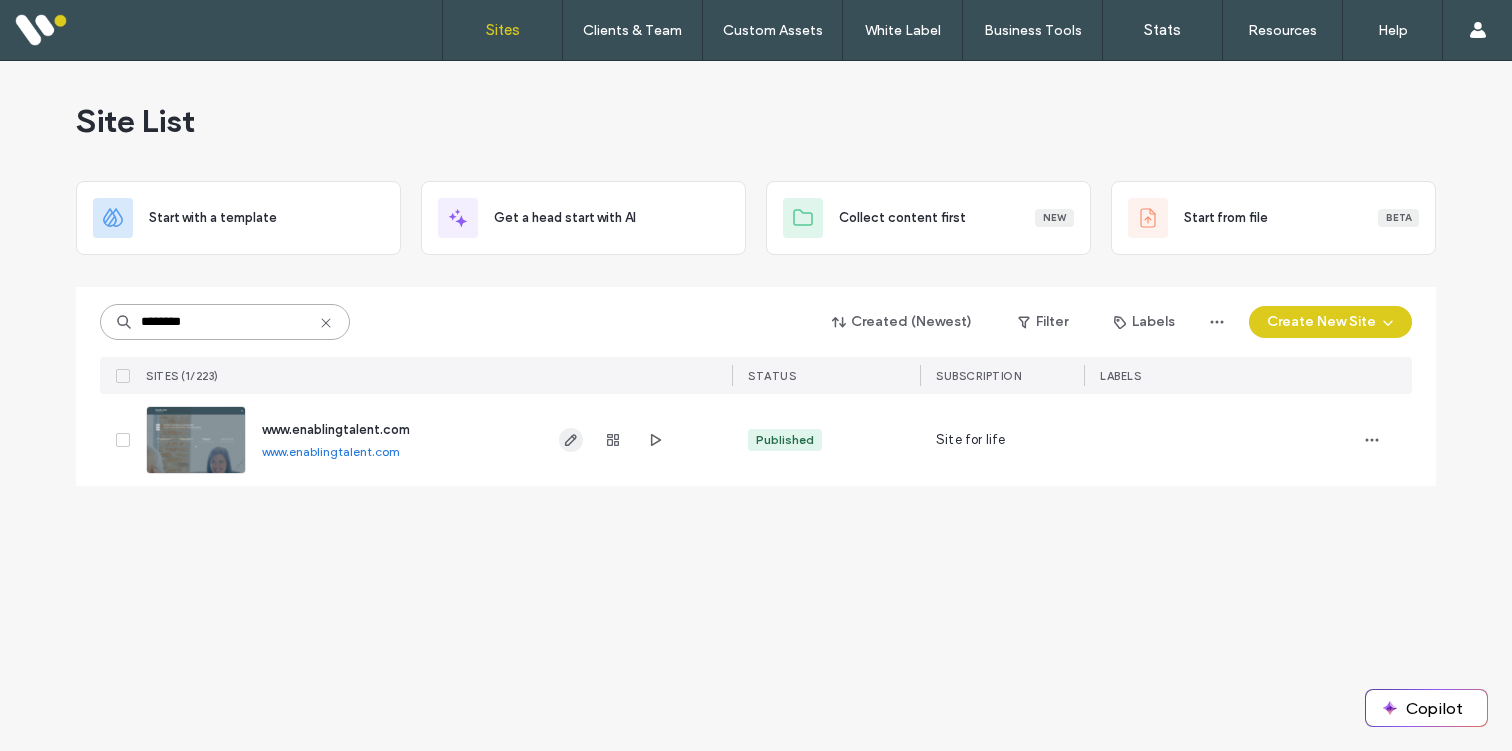 type on "********" 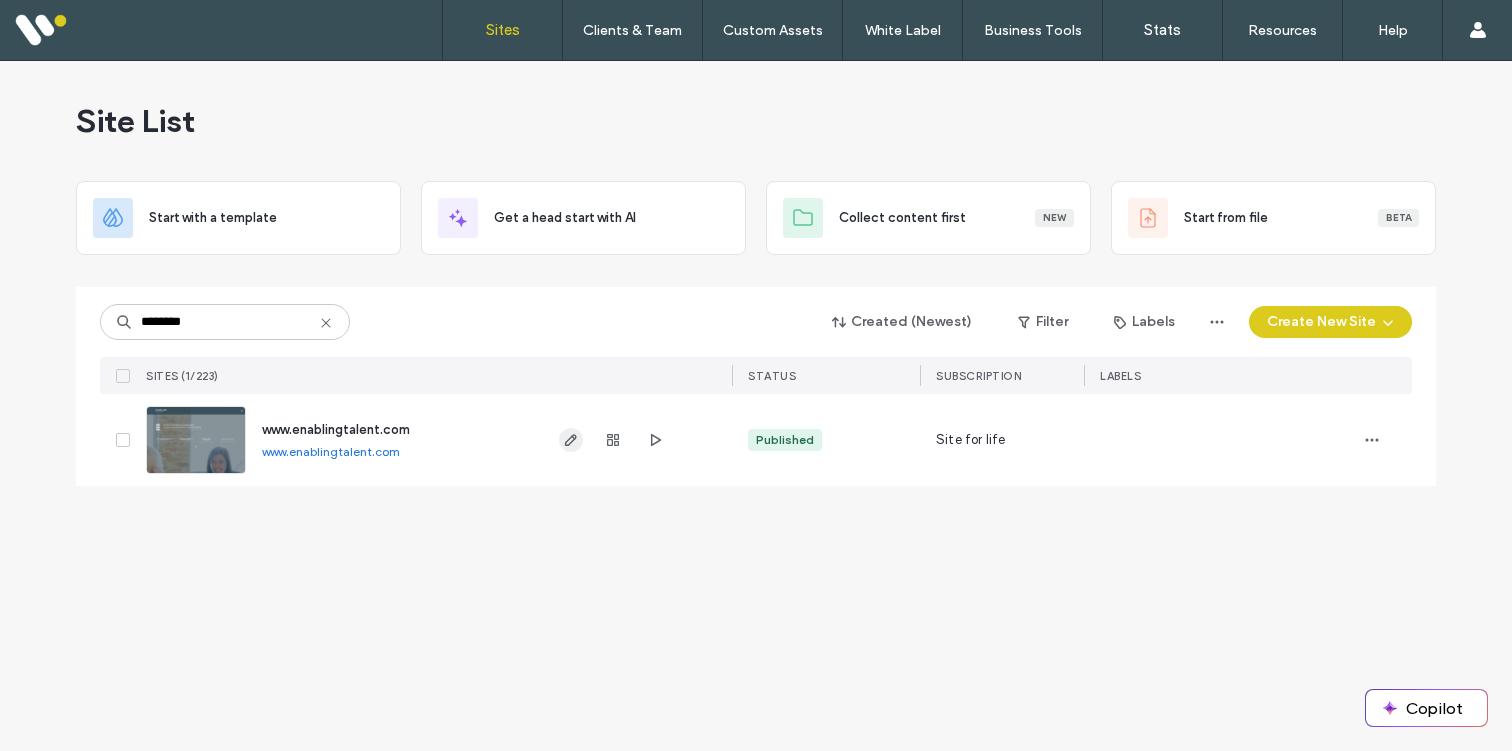 click 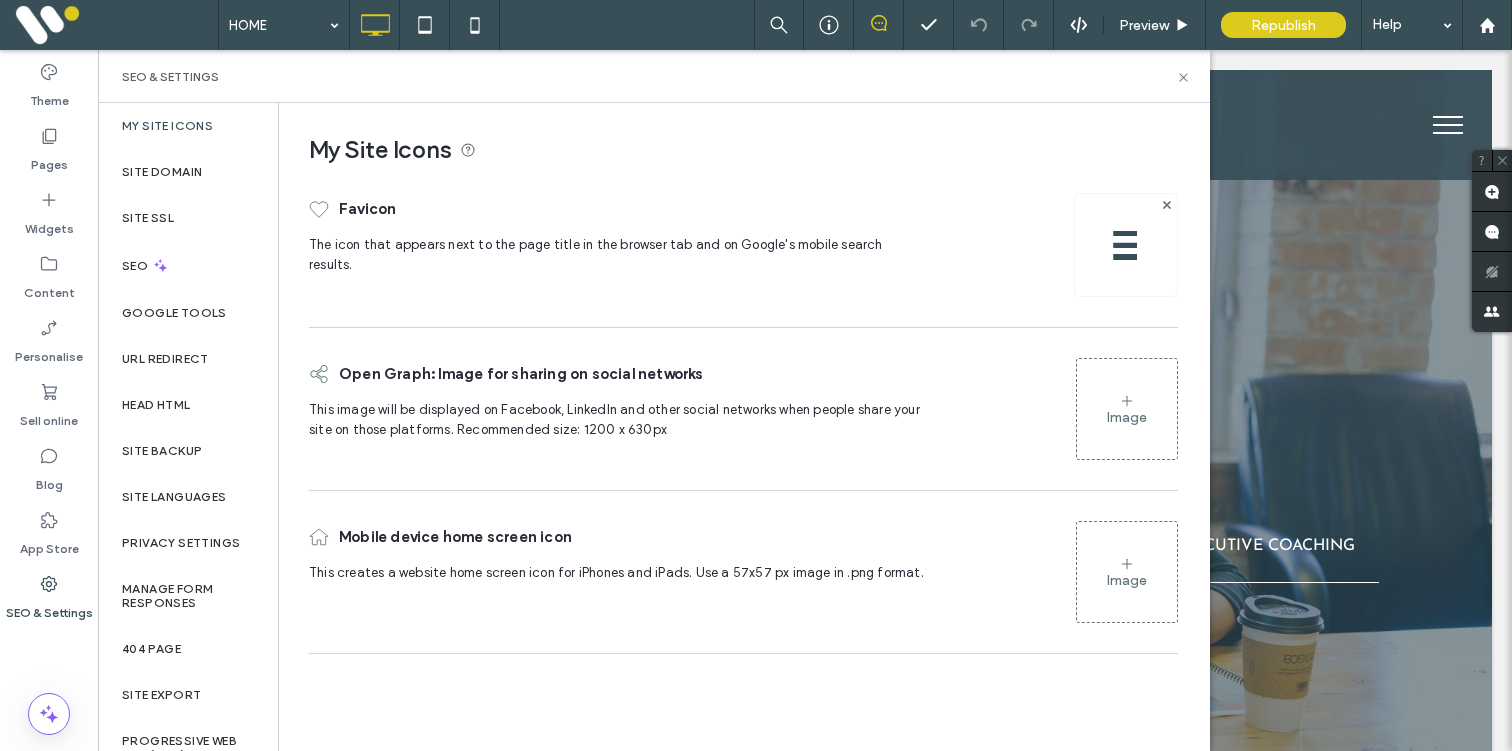 scroll, scrollTop: 0, scrollLeft: 0, axis: both 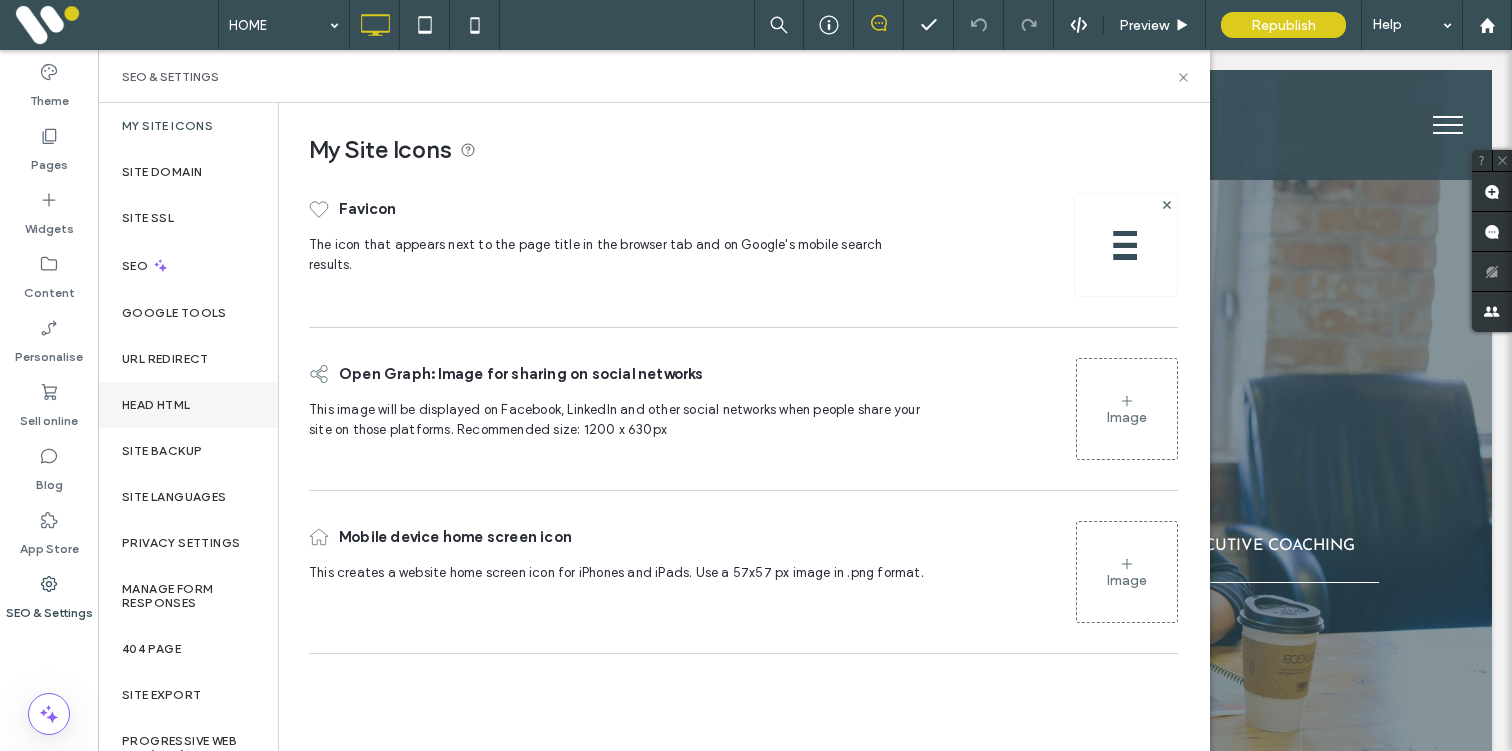 click on "Head HTML" at bounding box center [156, 405] 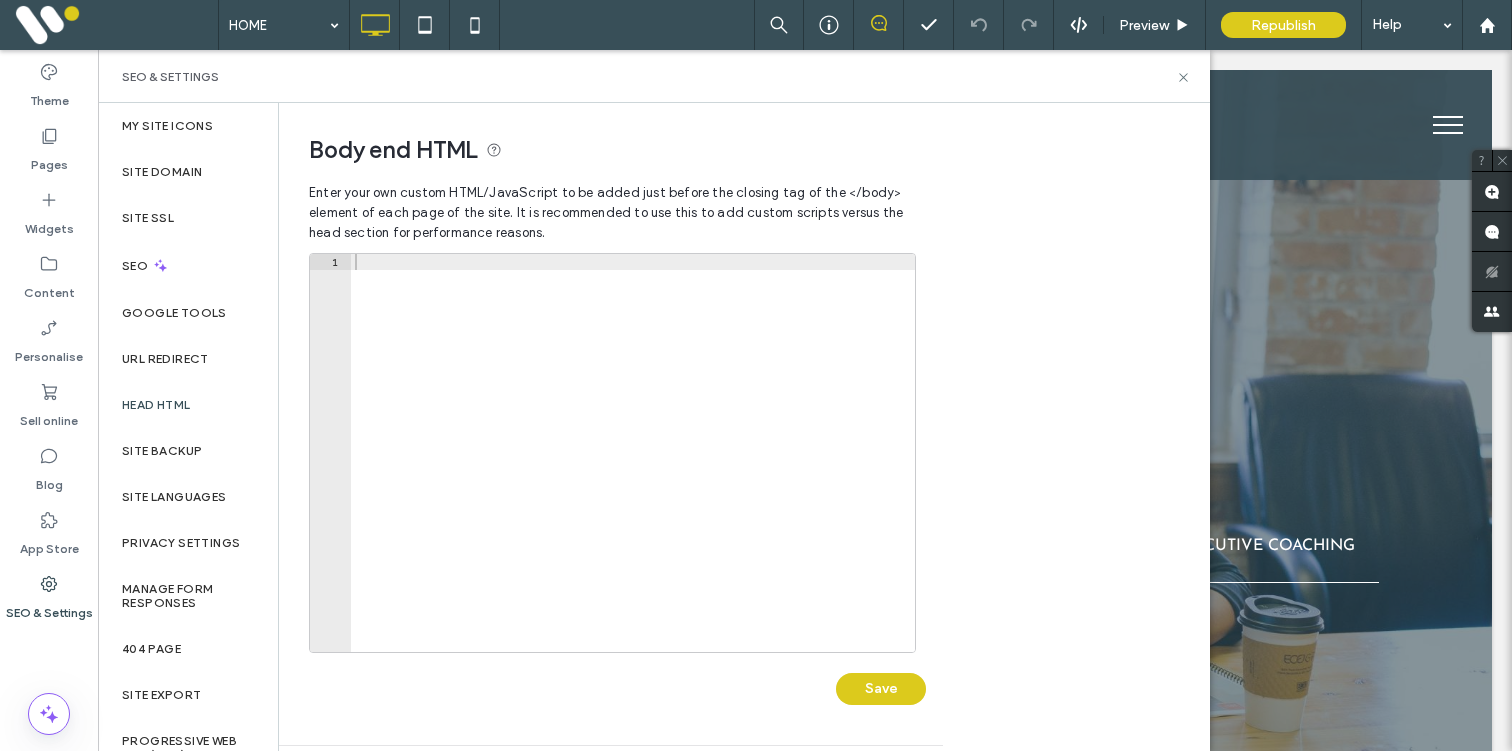 scroll, scrollTop: 13, scrollLeft: 0, axis: vertical 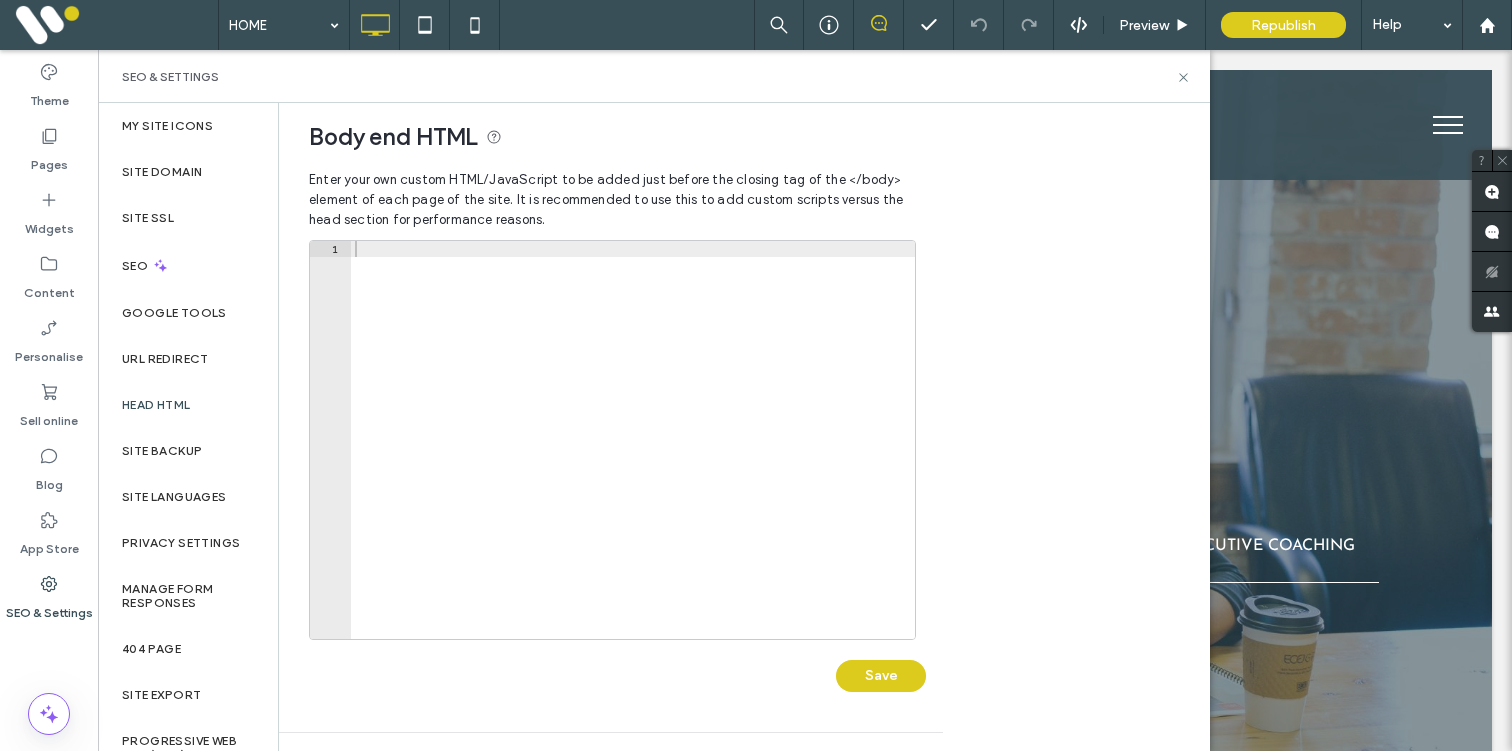 click at bounding box center (633, 456) 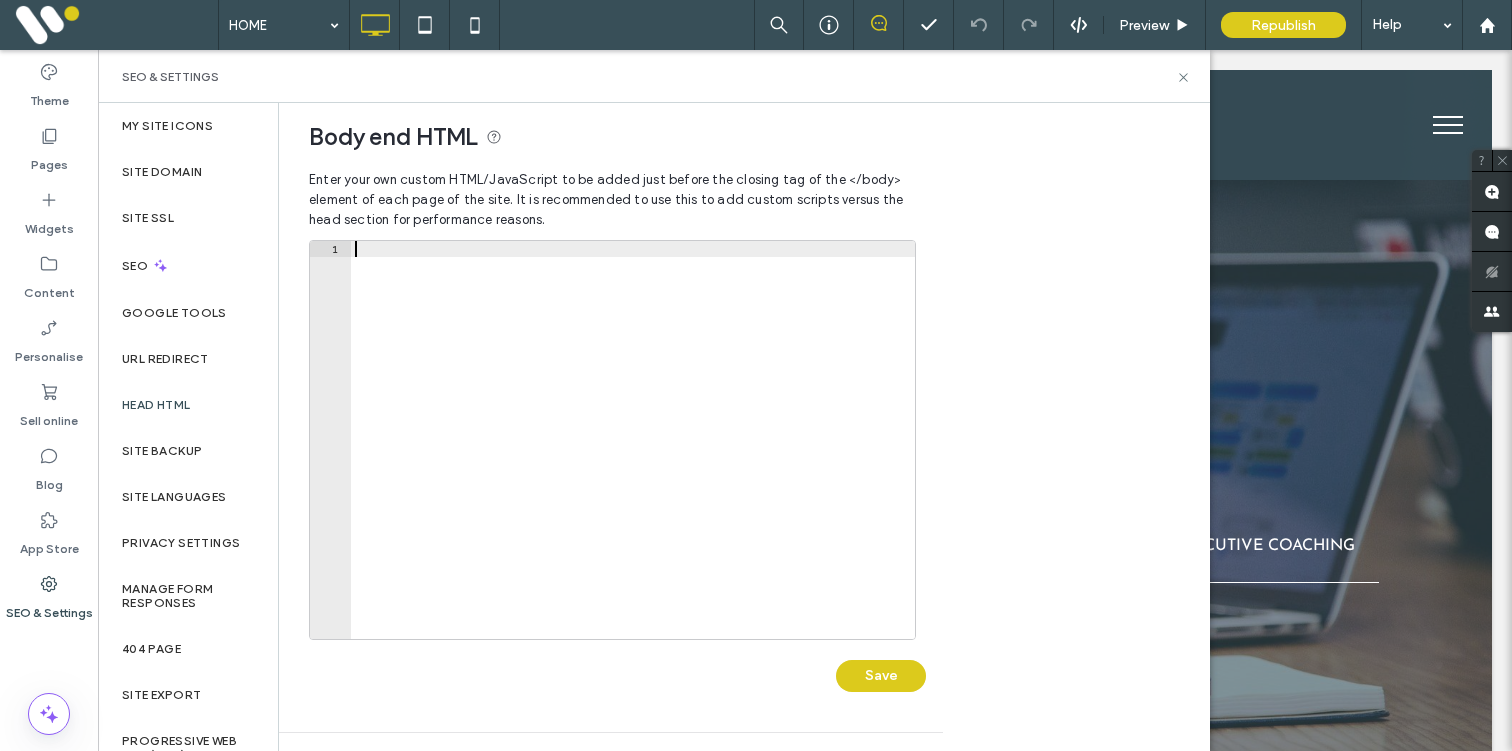 paste on "**********" 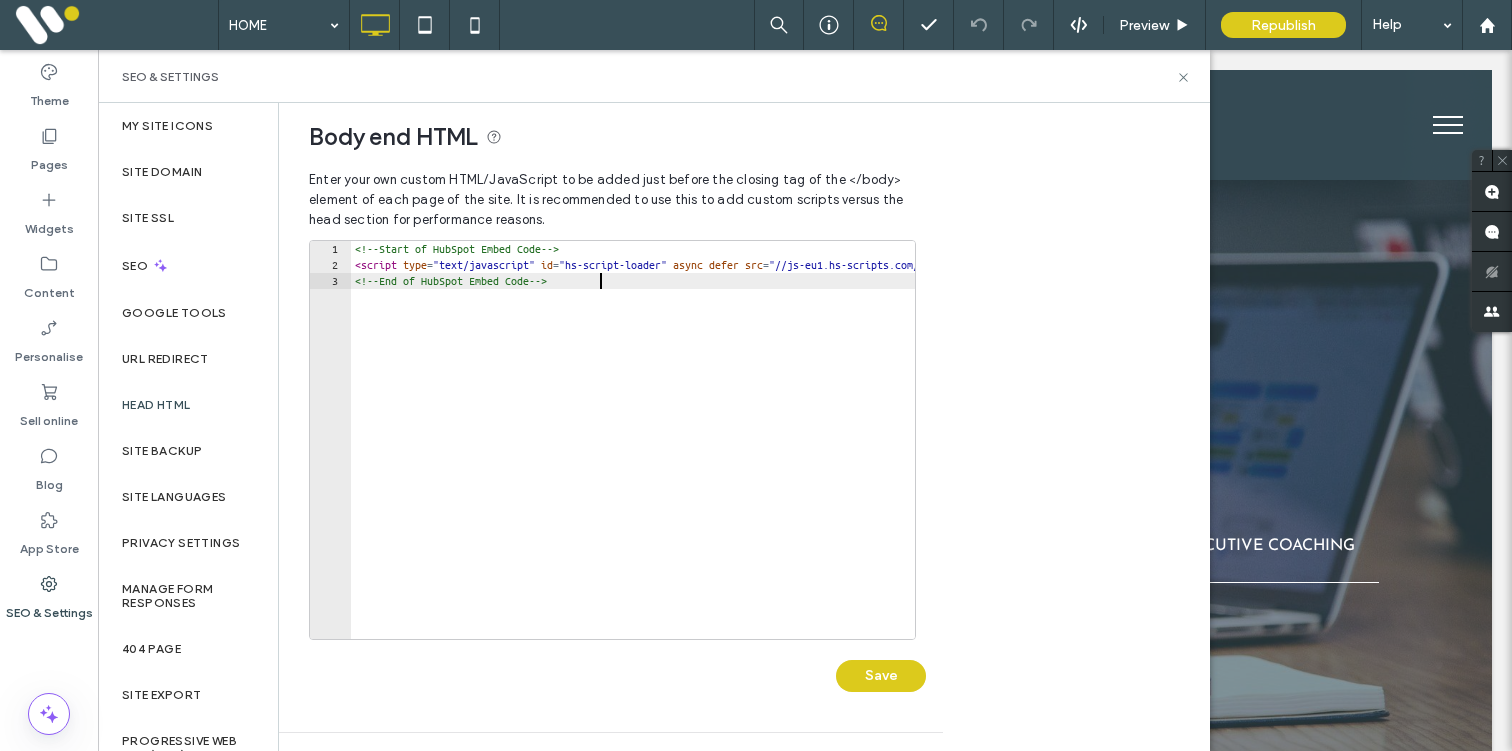 type on "**********" 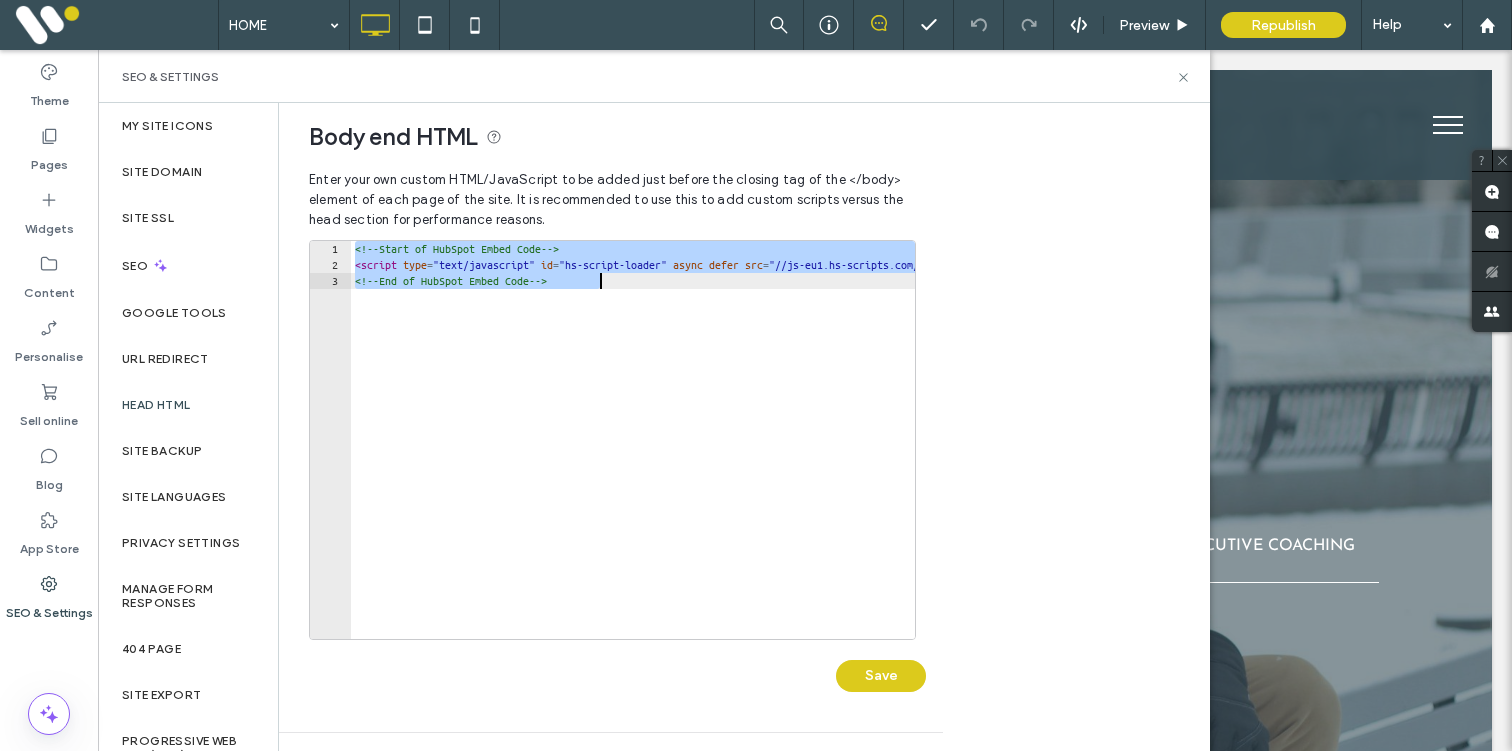 type 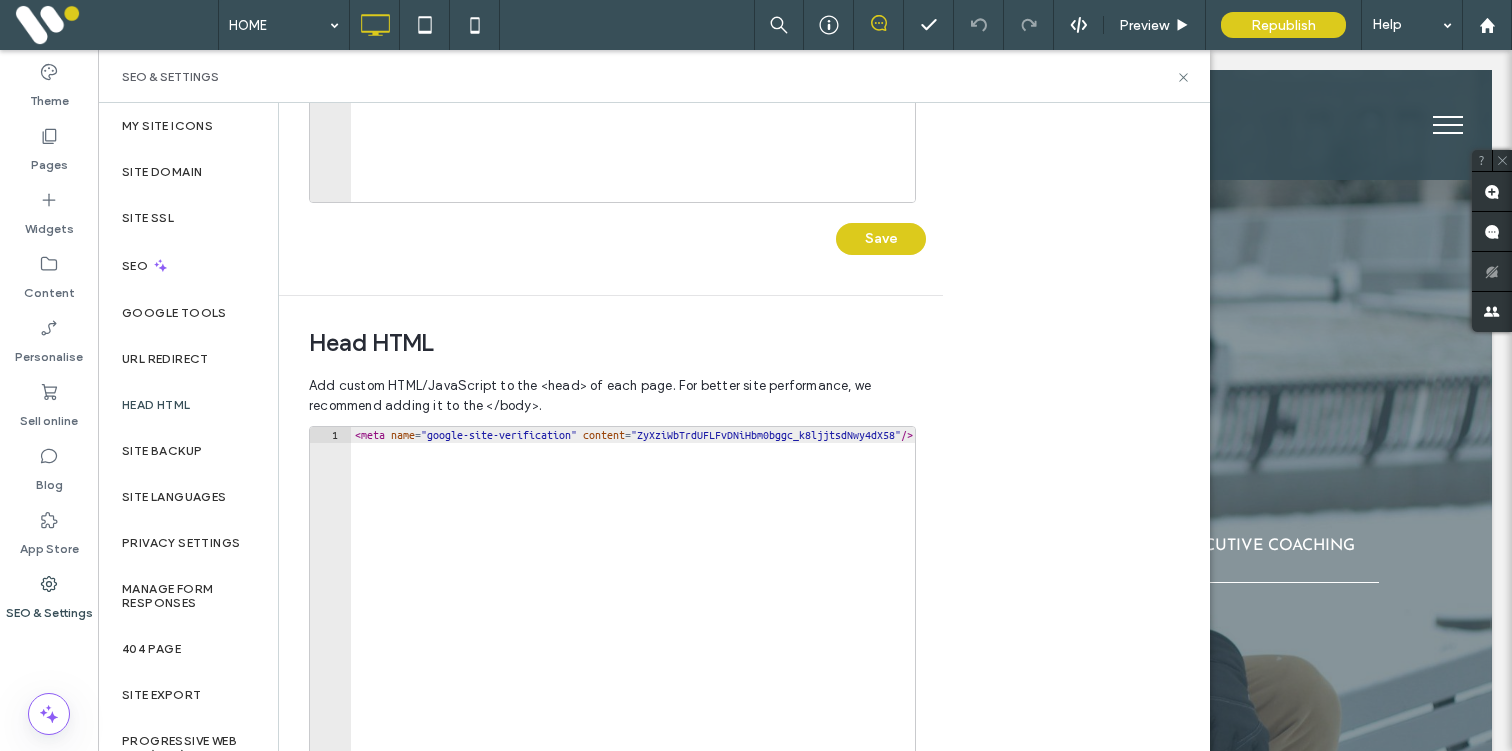 scroll, scrollTop: 575, scrollLeft: 0, axis: vertical 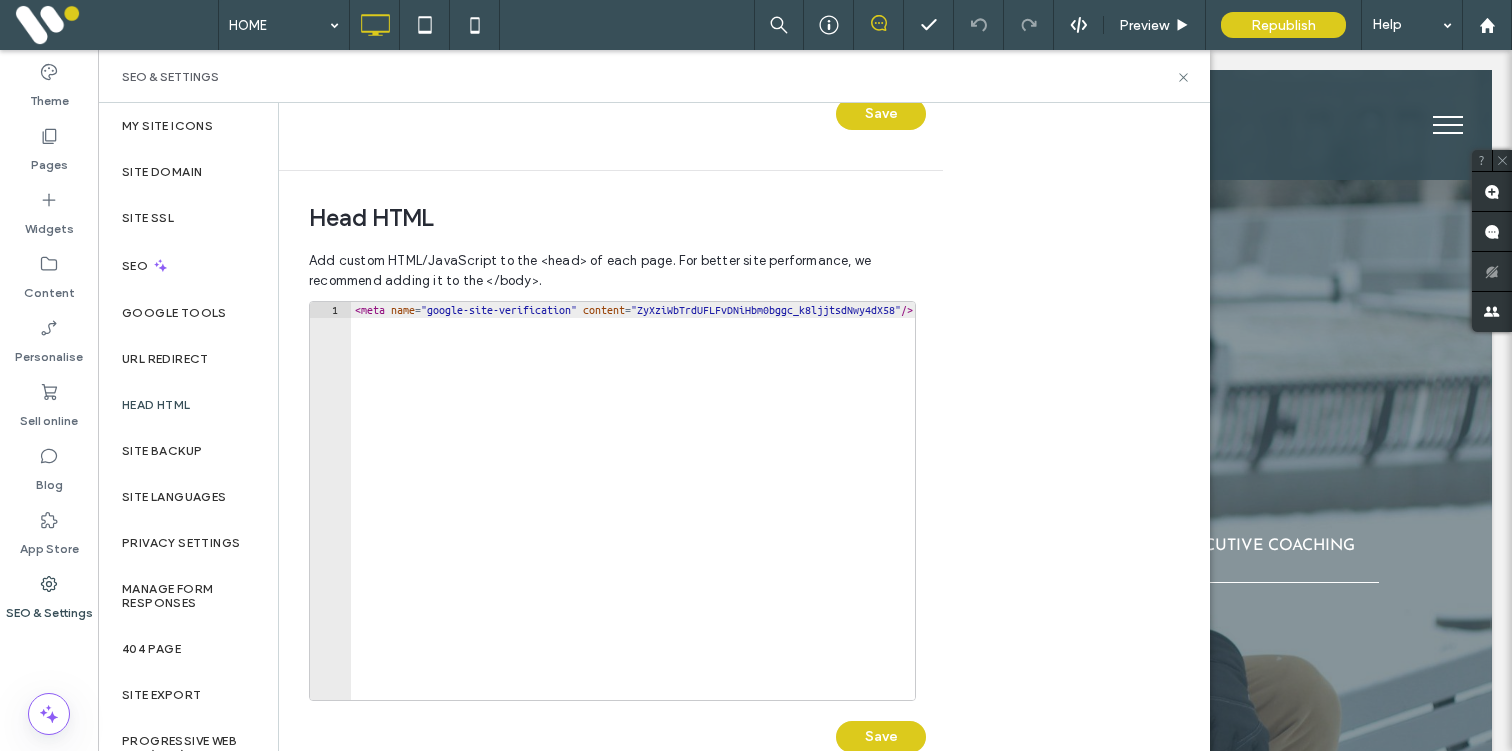 type on "**********" 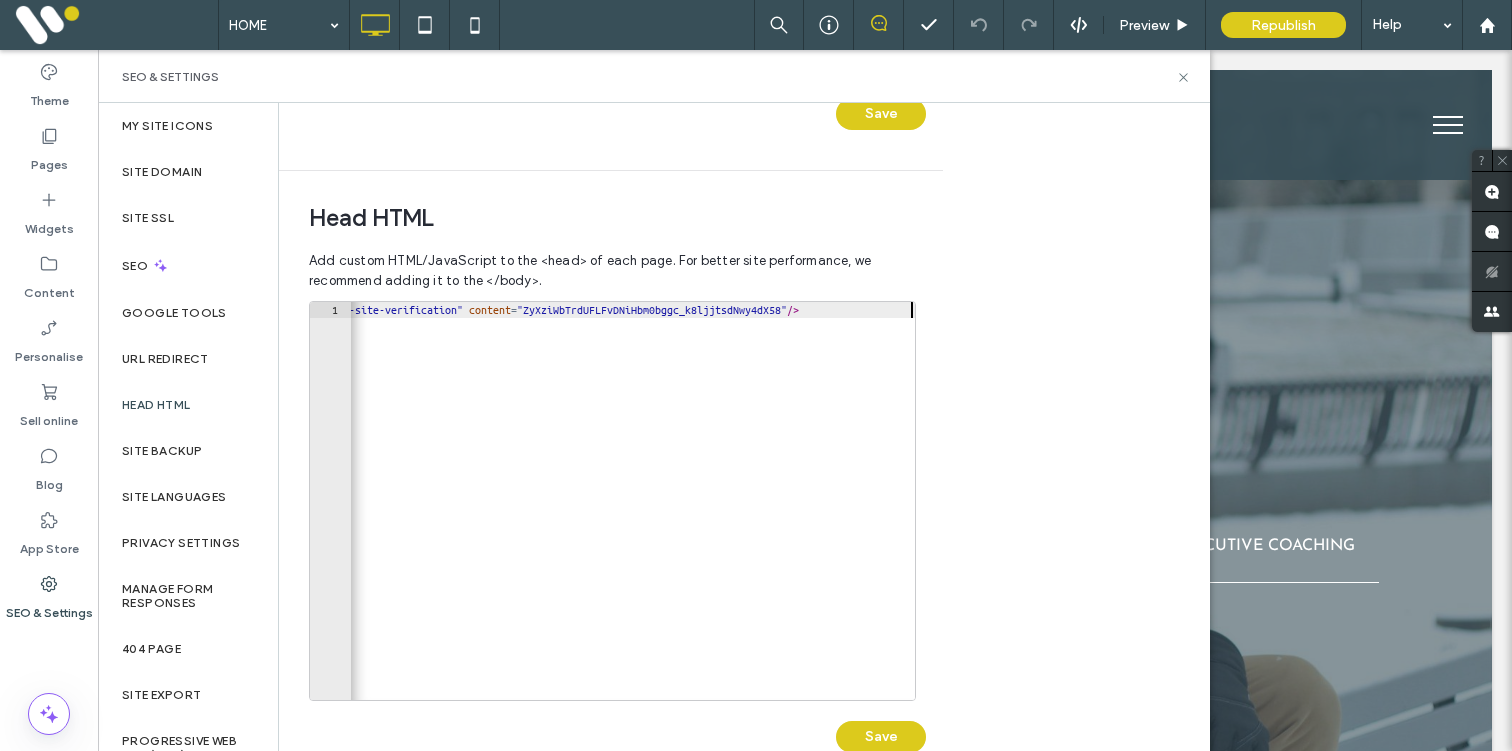 scroll, scrollTop: 0, scrollLeft: 114, axis: horizontal 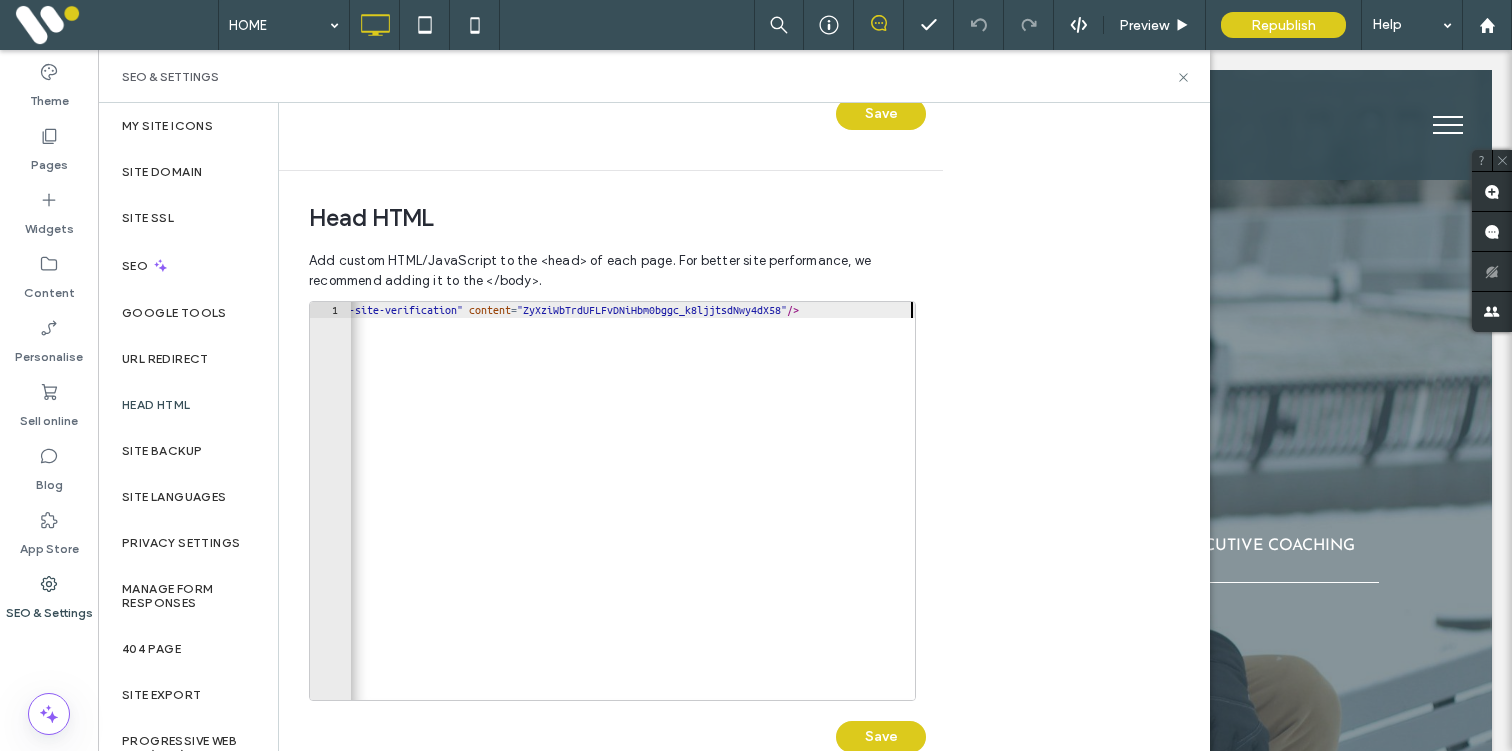 click on "< meta   name = "google-site-verification"   content = "ZyXziWbTrdUFLFvDNiHbm0bggc_k8ljjtsdNwy4dX58" />" at bounding box center [576, 517] 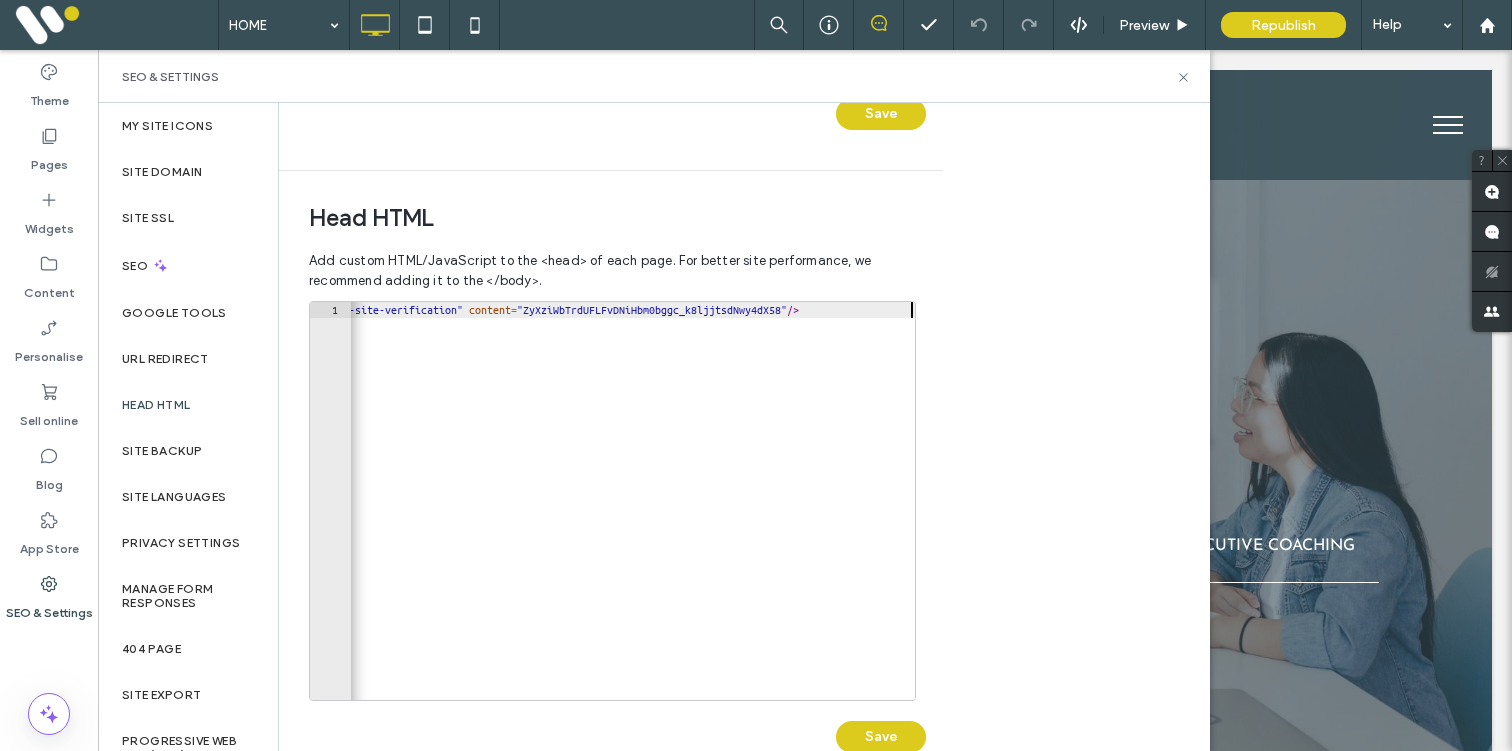 scroll, scrollTop: 0, scrollLeft: 0, axis: both 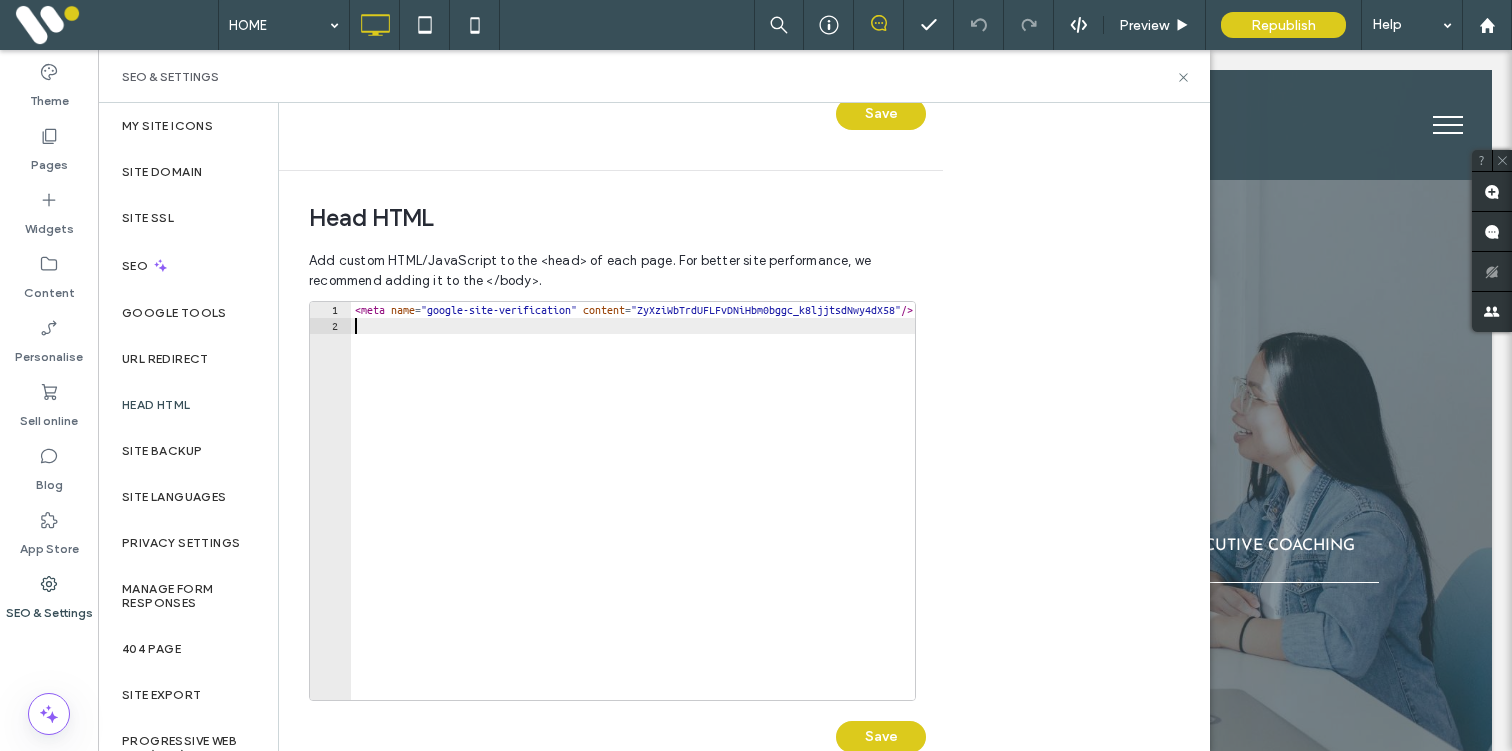 paste on "**********" 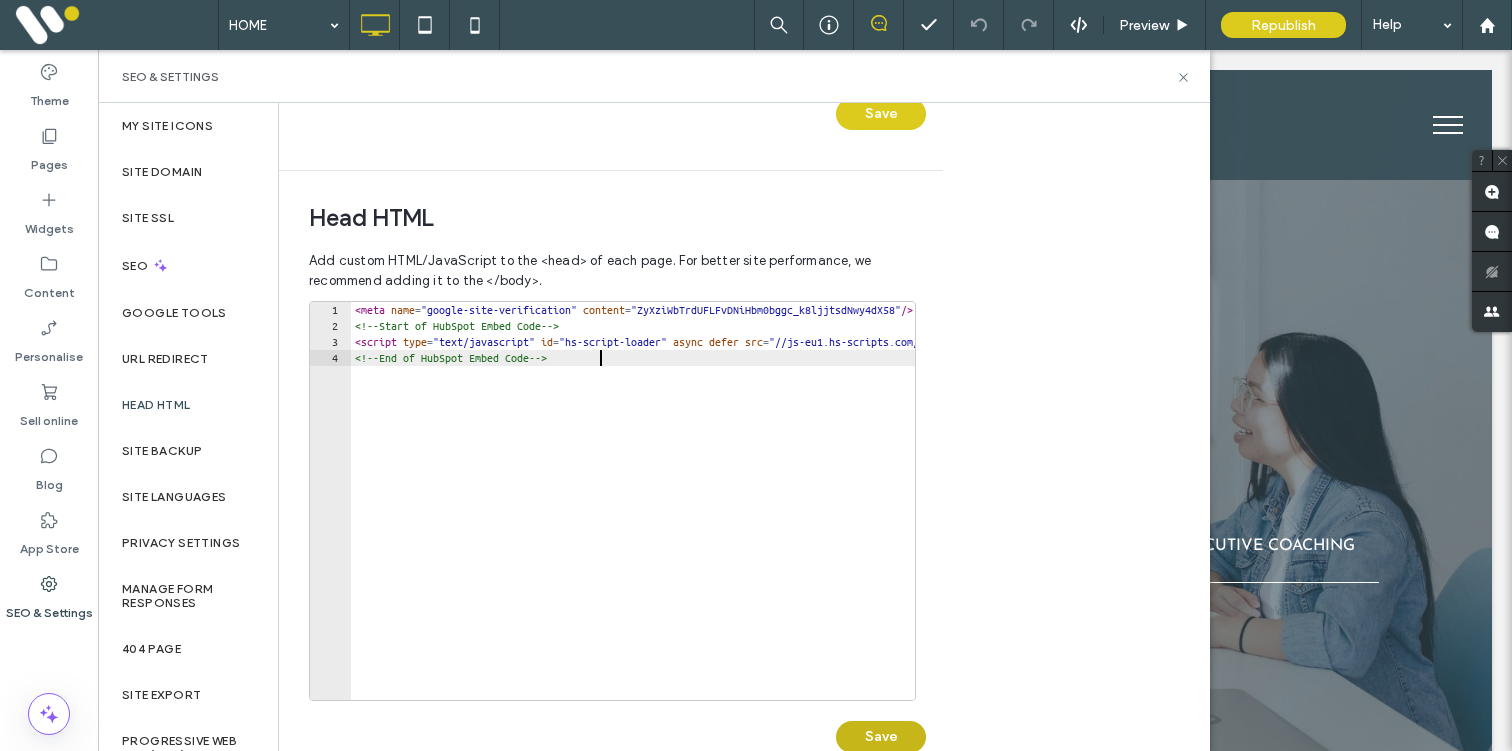 type on "**********" 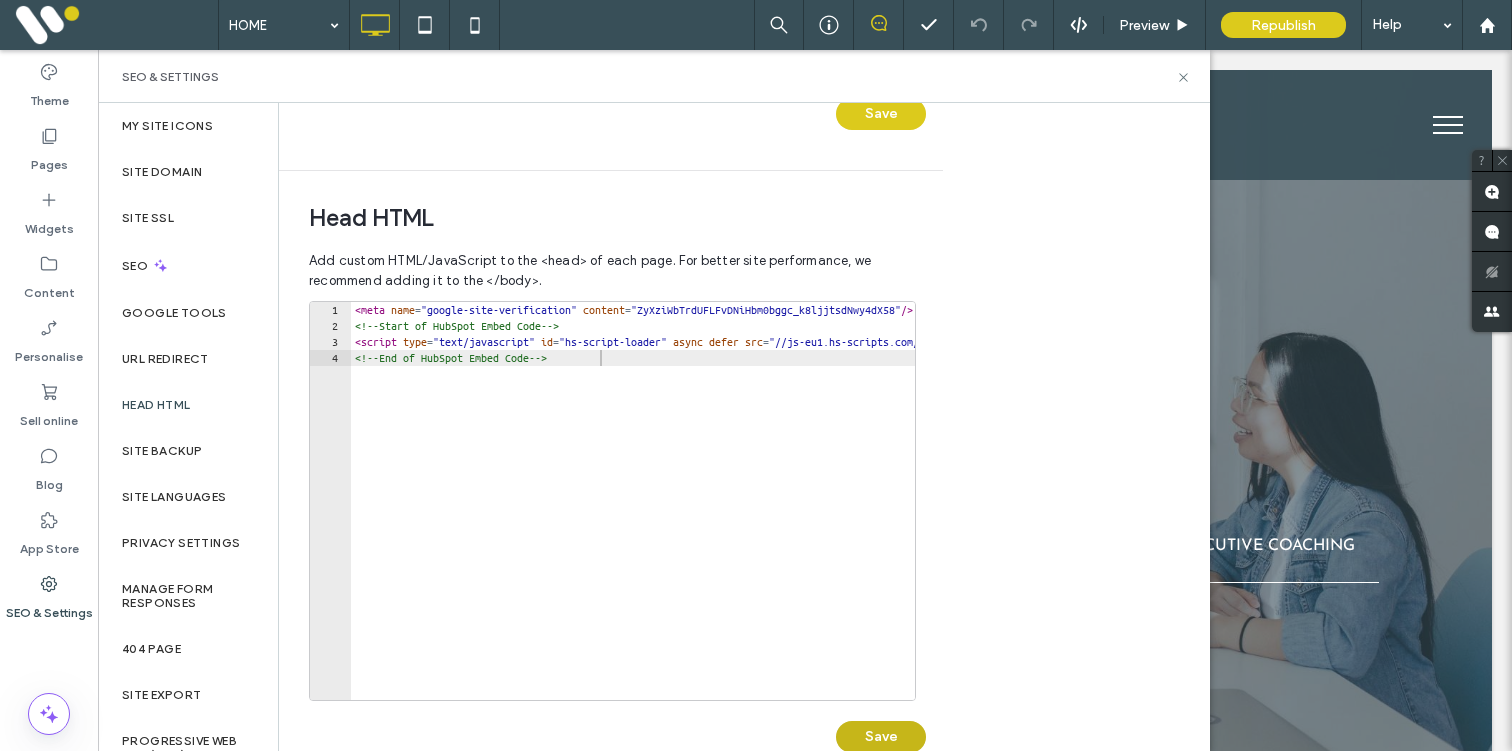 click on "Save" at bounding box center [881, 737] 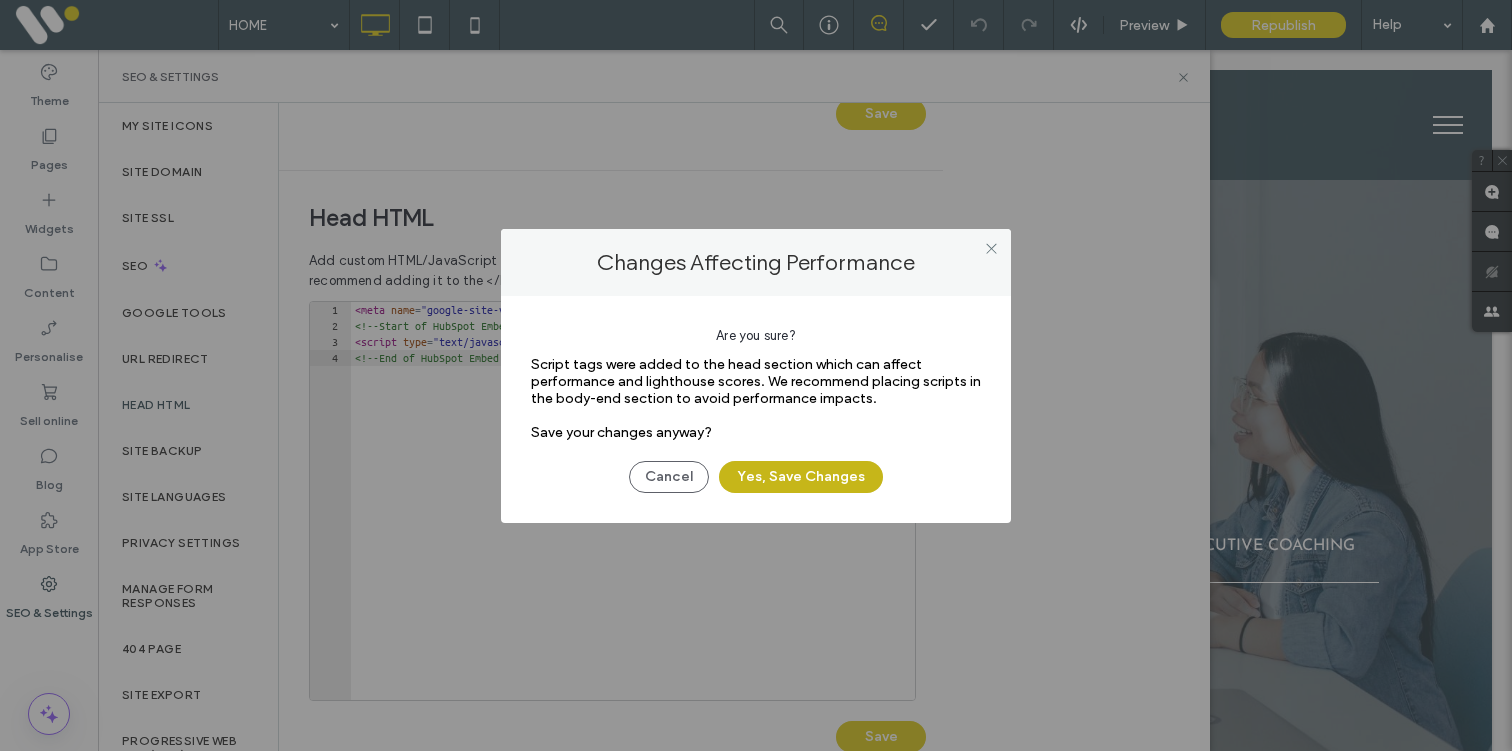 click on "Yes, Save Changes" at bounding box center (801, 477) 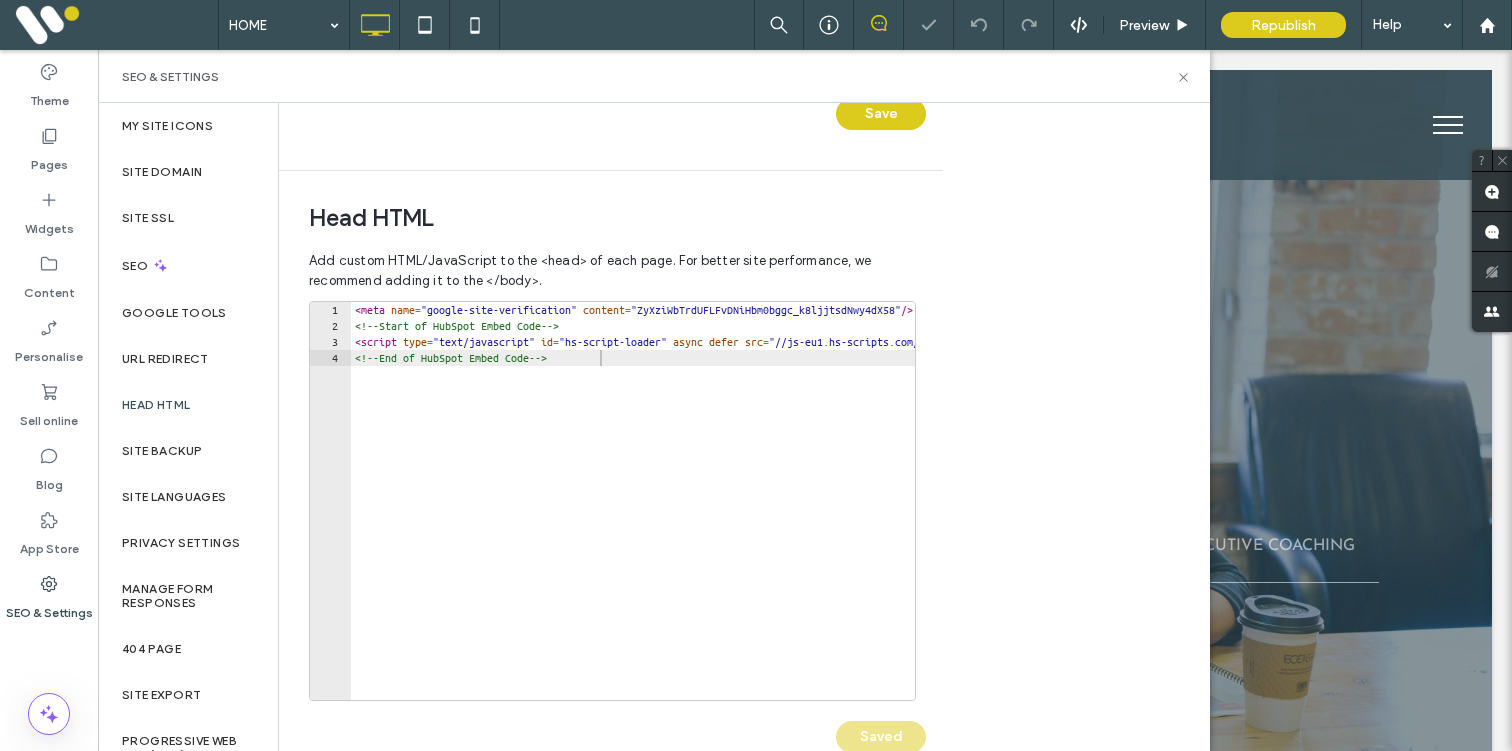 scroll, scrollTop: 0, scrollLeft: 0, axis: both 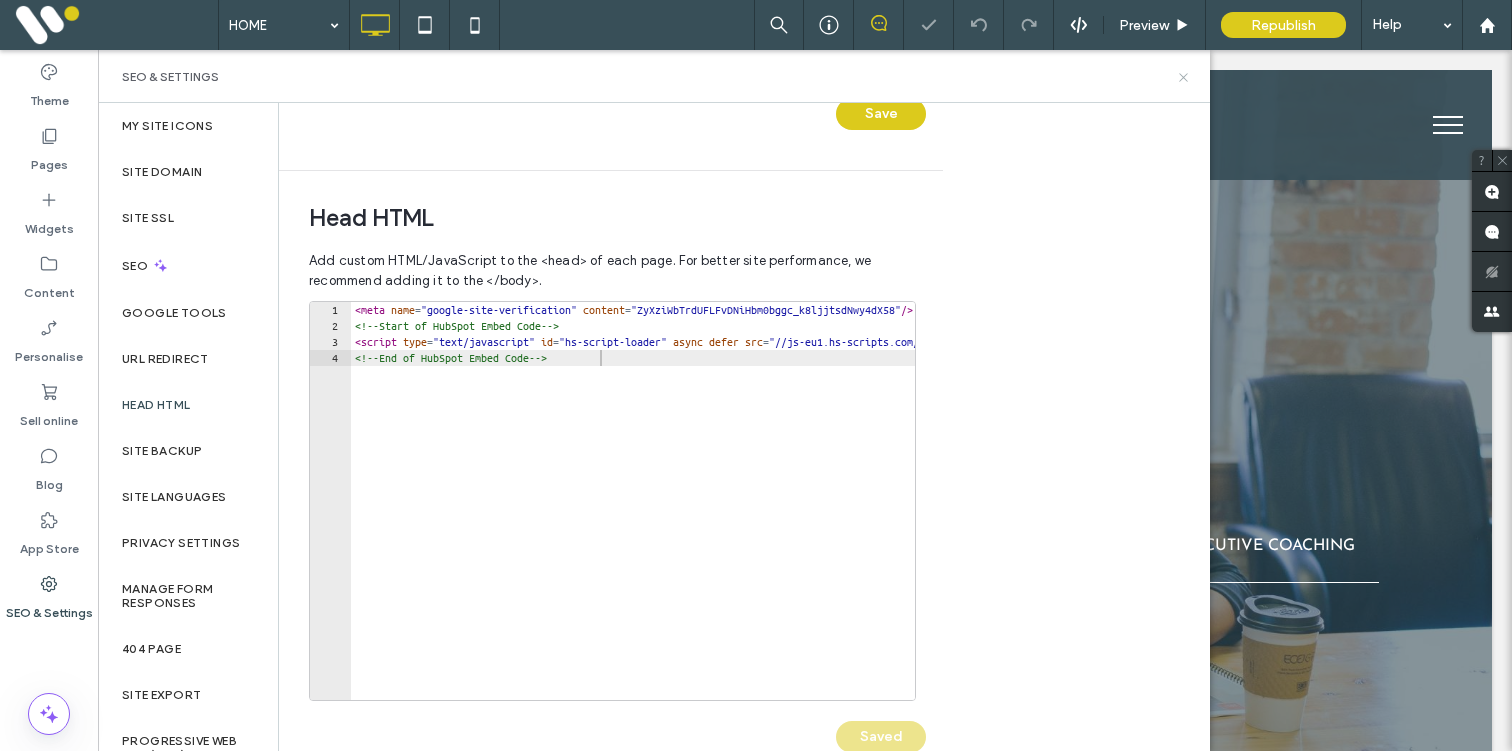 click 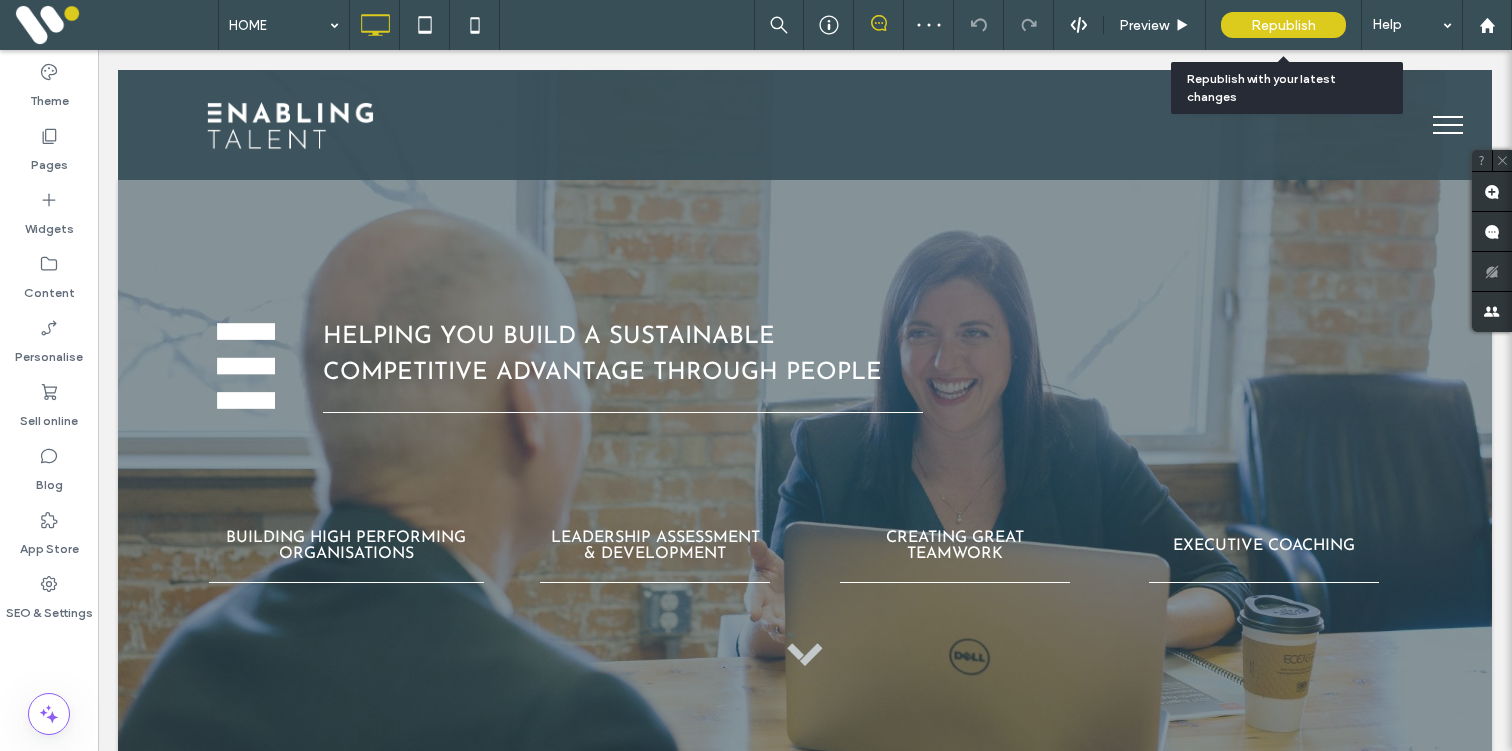 click on "Republish" at bounding box center [1283, 25] 